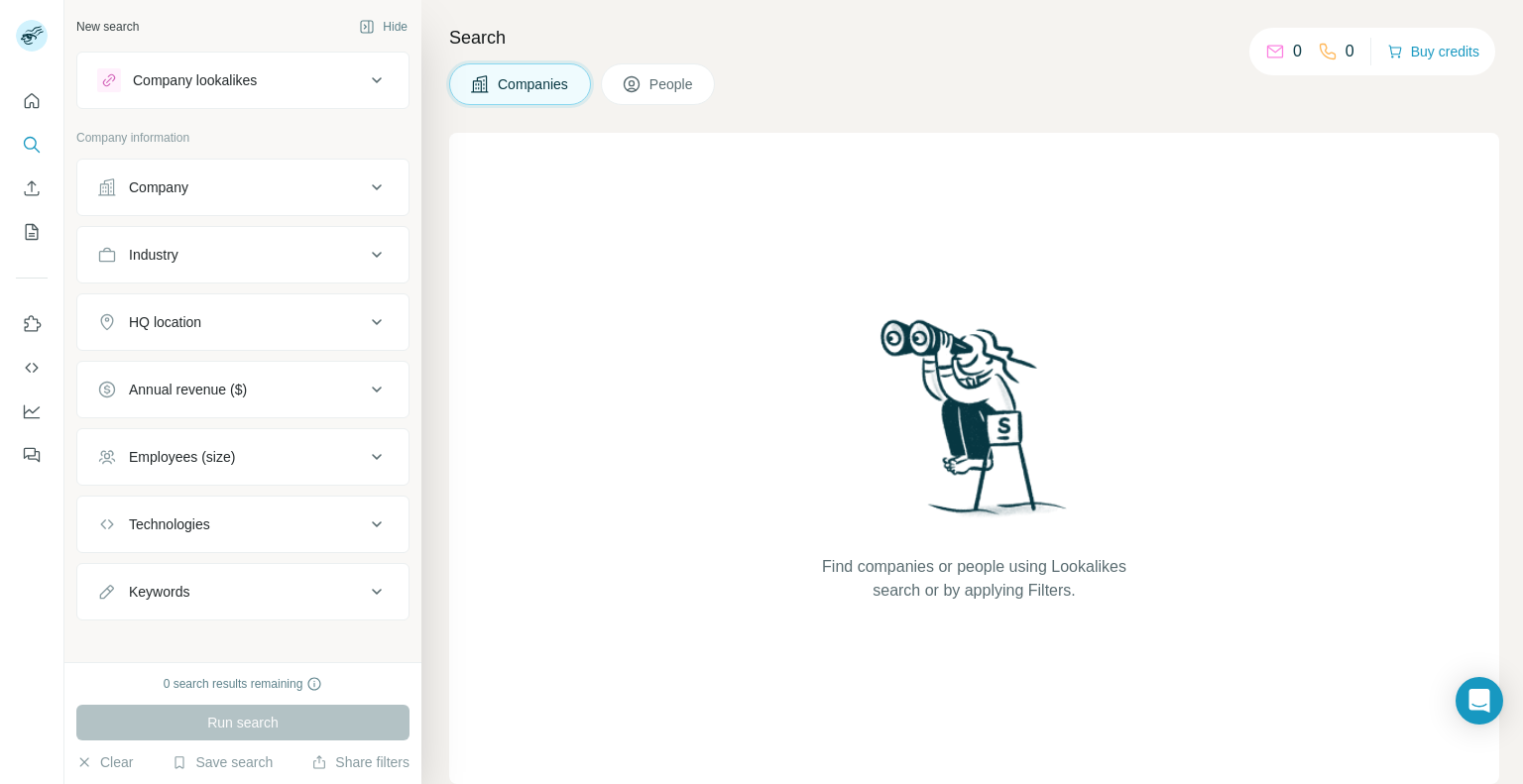 scroll, scrollTop: 0, scrollLeft: 0, axis: both 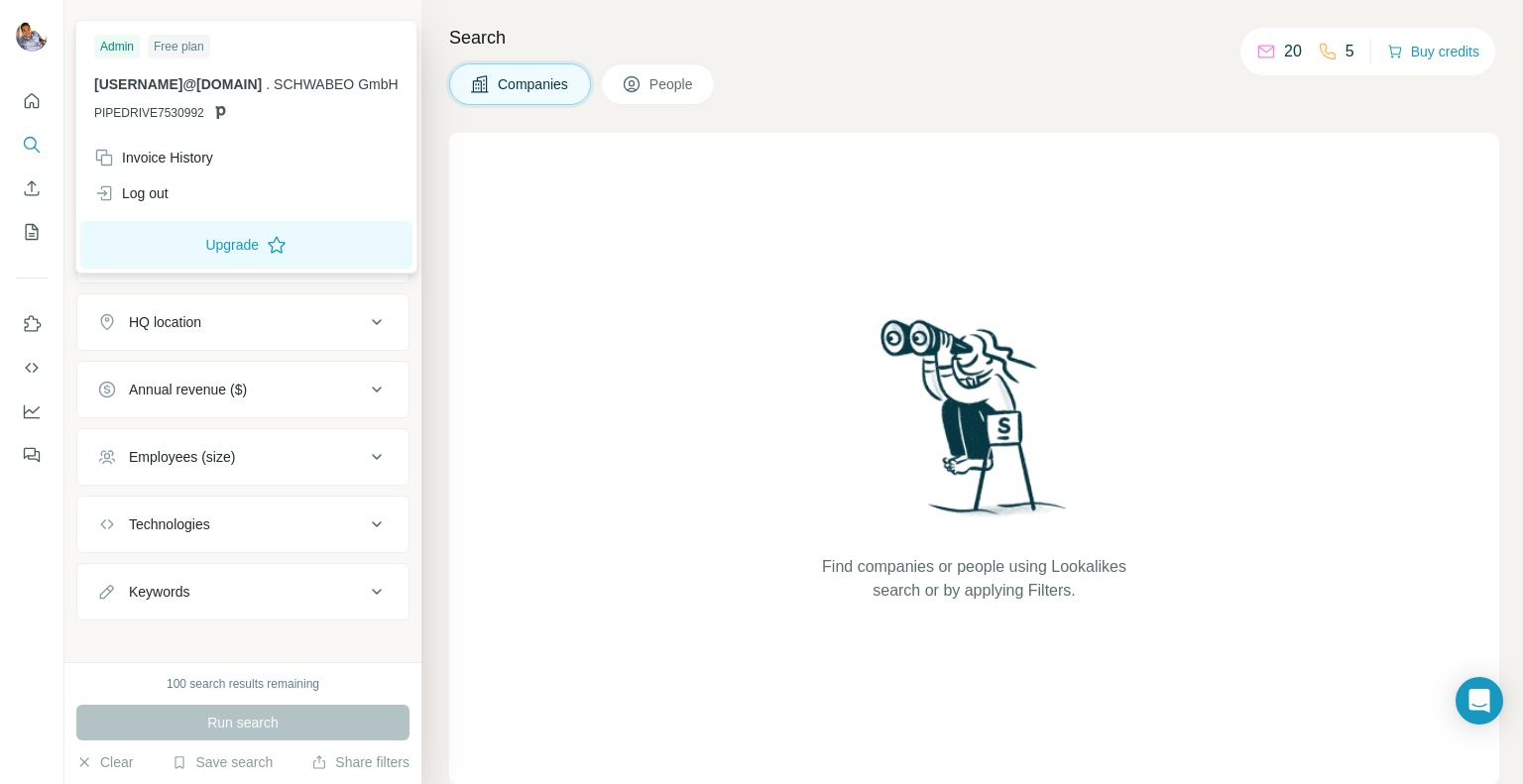 click at bounding box center [32, 36] 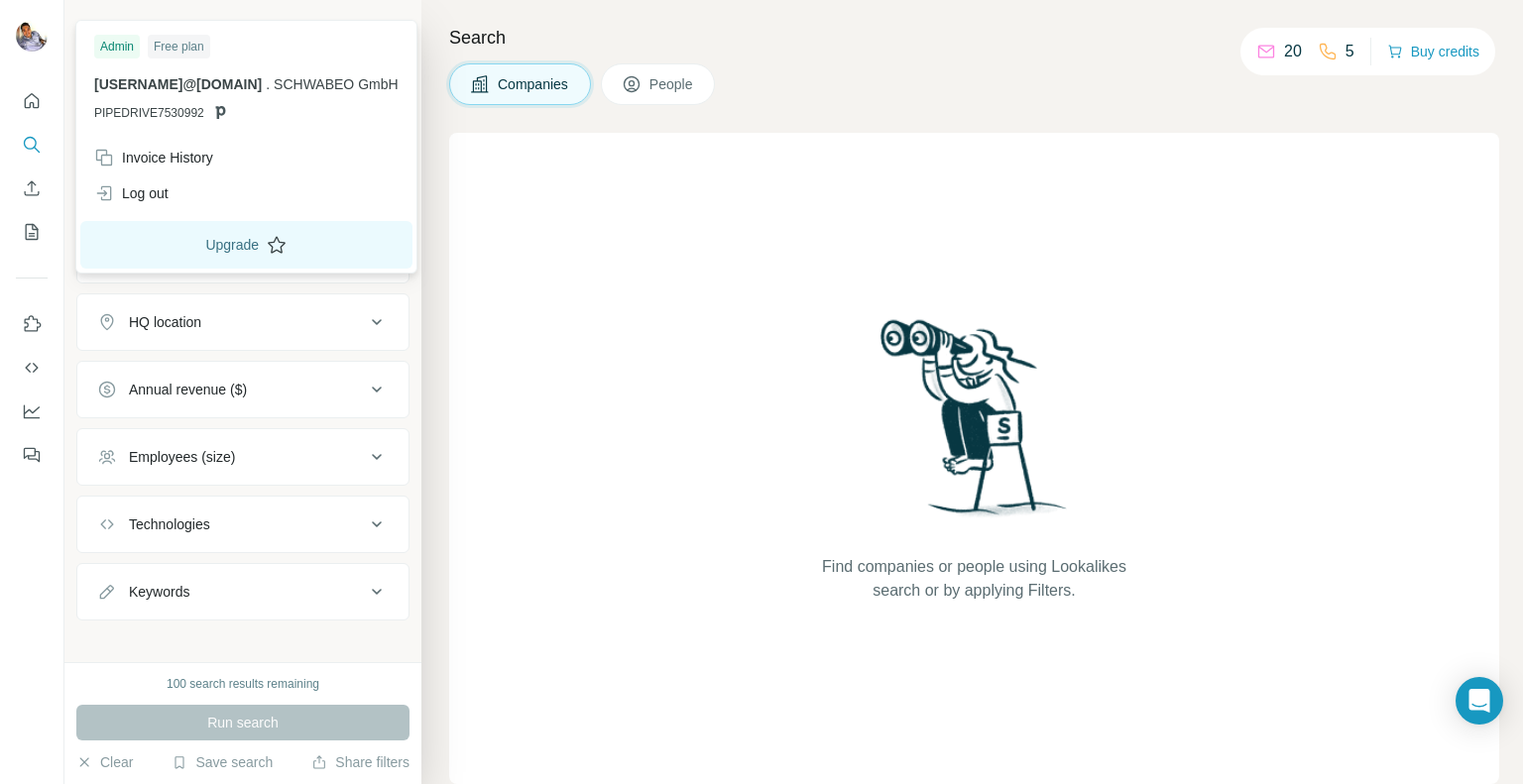 click on "Upgrade" at bounding box center [246, 245] 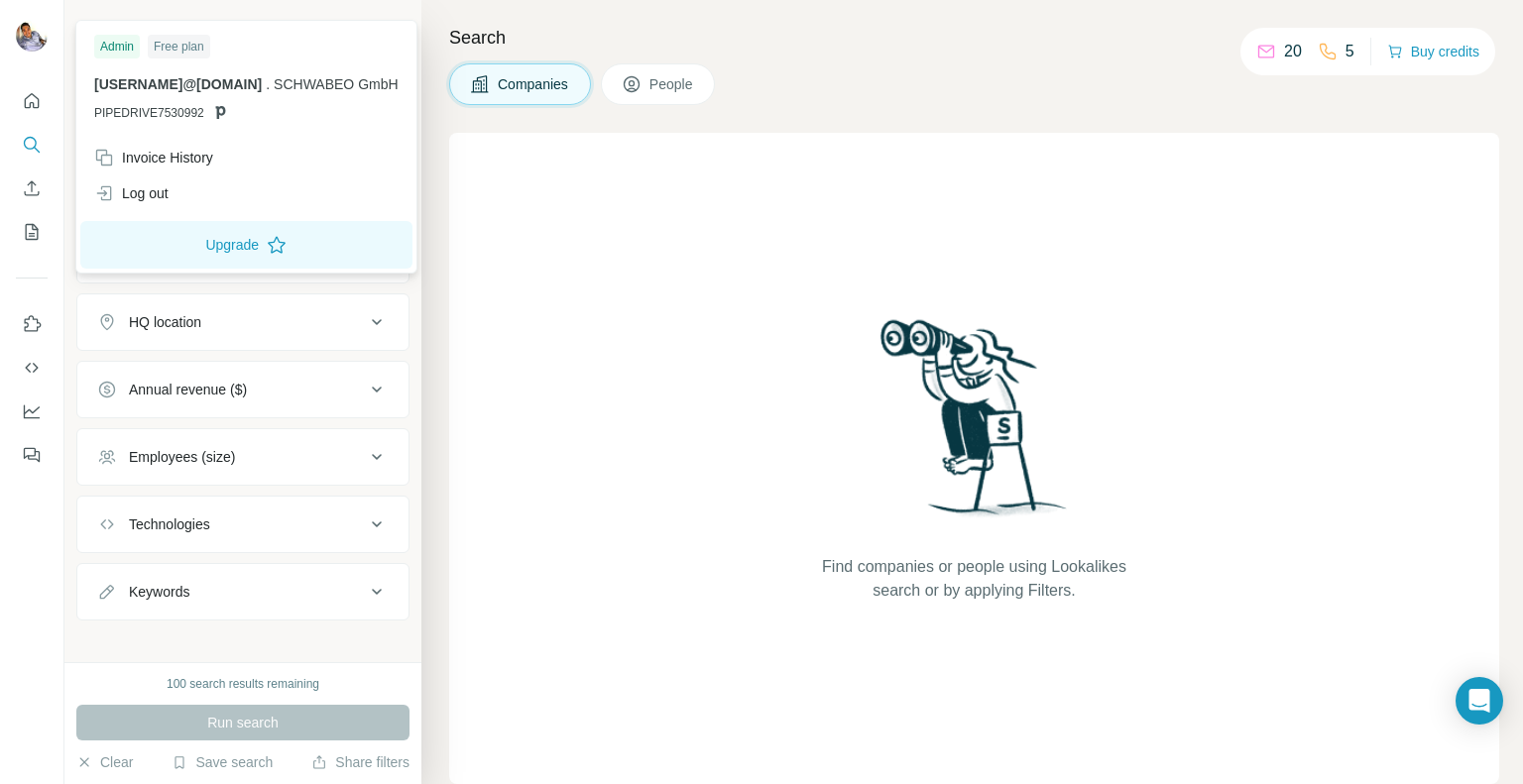 click on "HQ location" at bounding box center [165, 322] 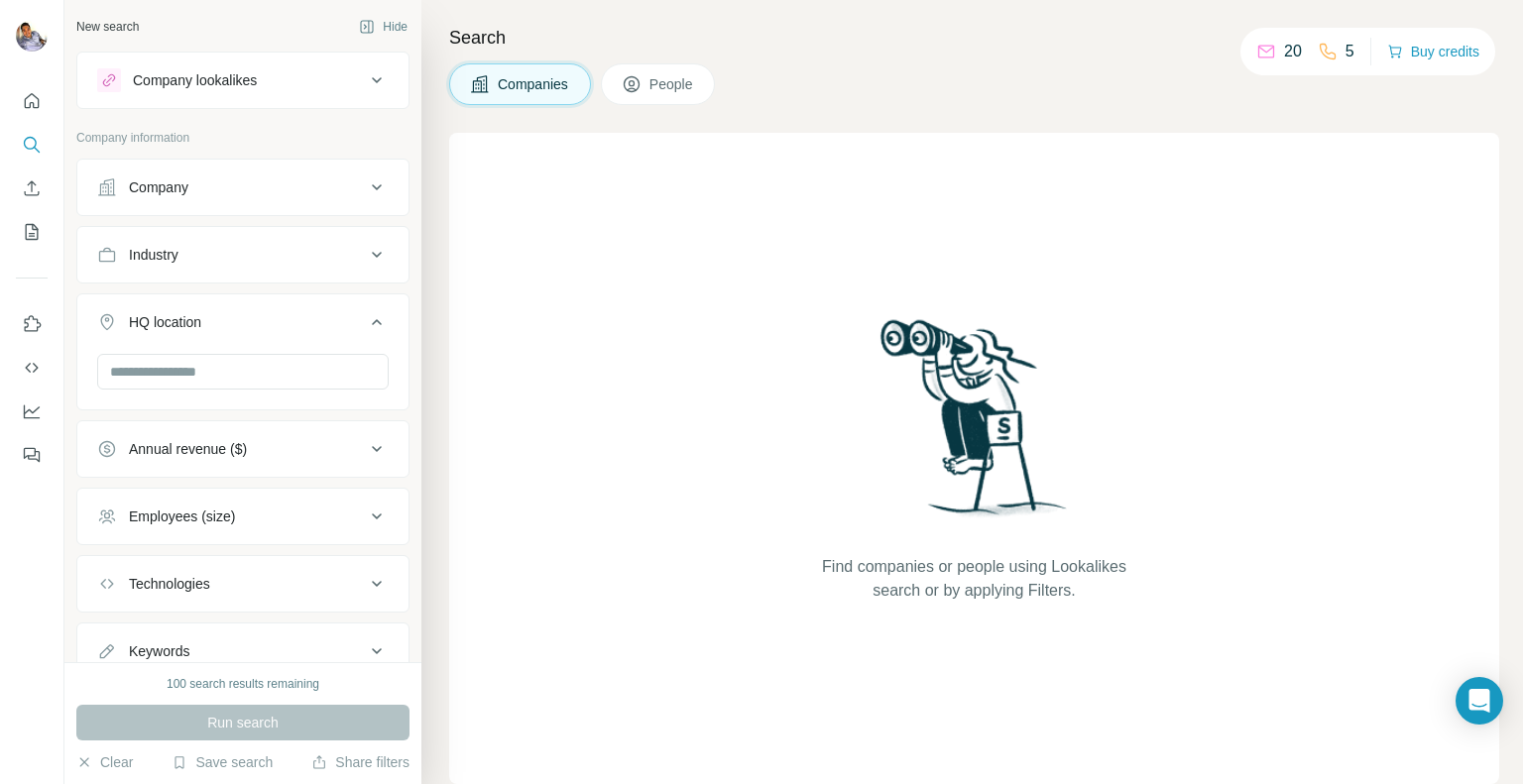 click on "Company lookalikes" at bounding box center [194, 80] 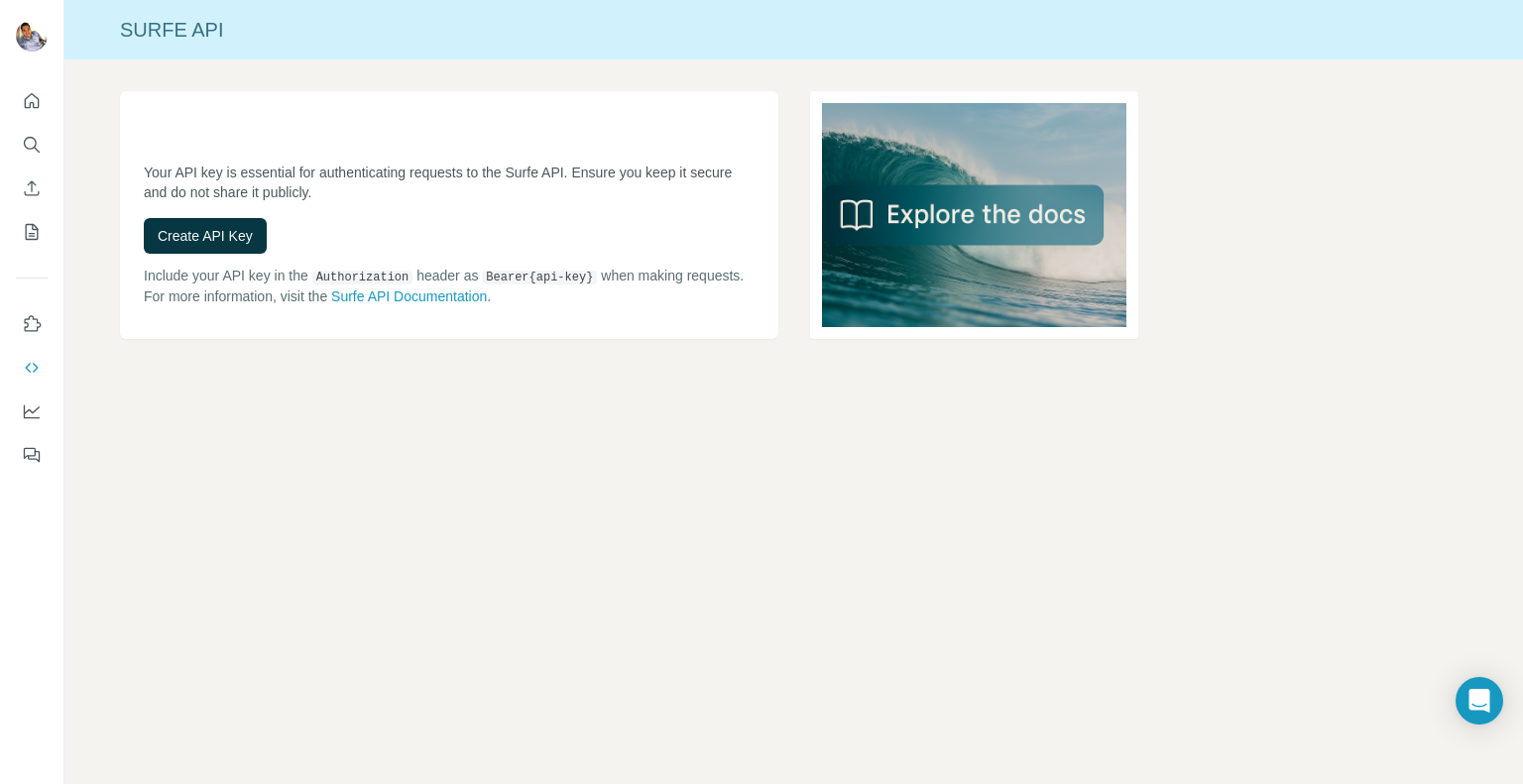scroll, scrollTop: 0, scrollLeft: 0, axis: both 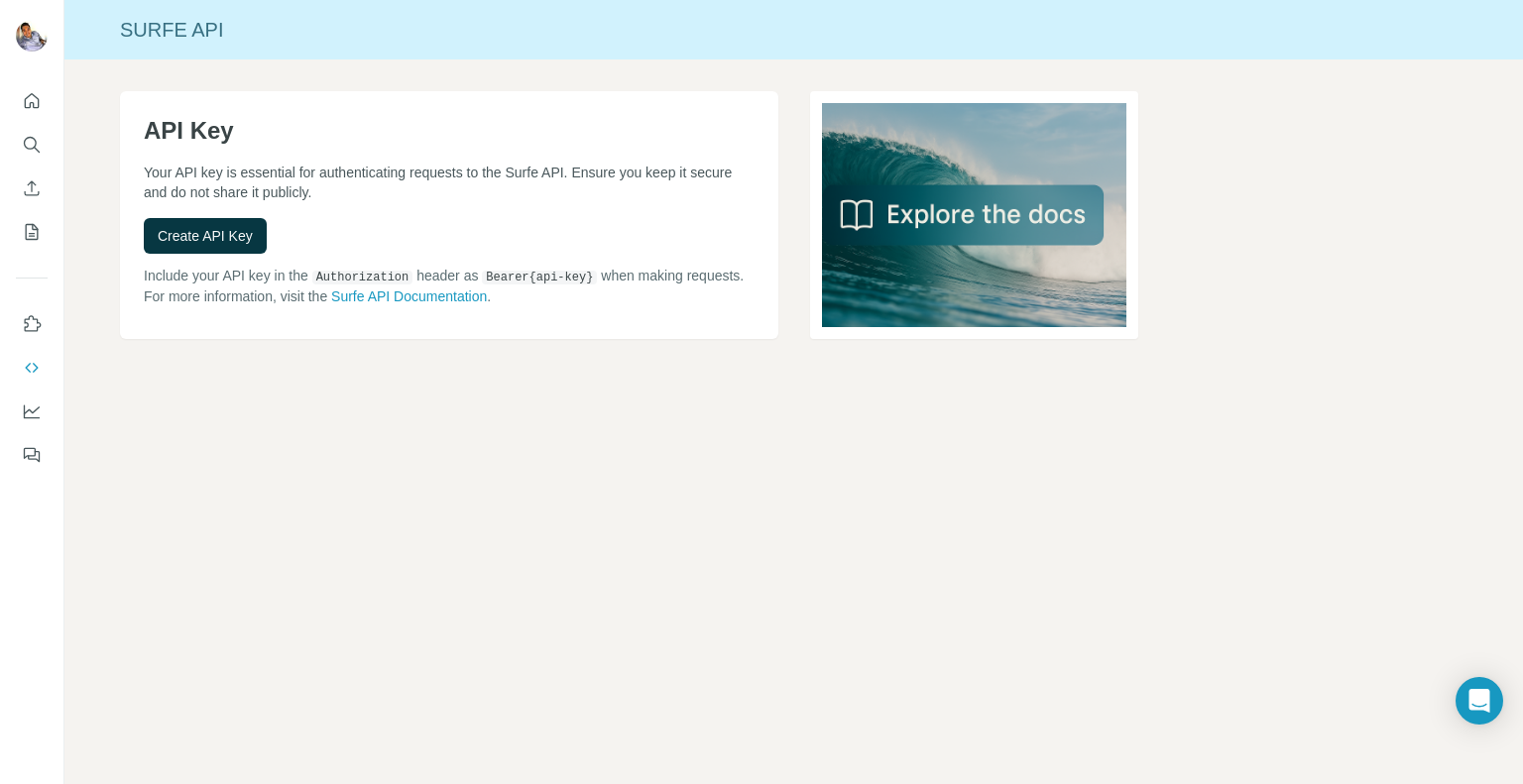 click on "Include your API key in the   Authorization   header as   Bearer  {api-key}   when making requests. For more information, visit the   Surfe API Documentation ." at bounding box center [449, 285] 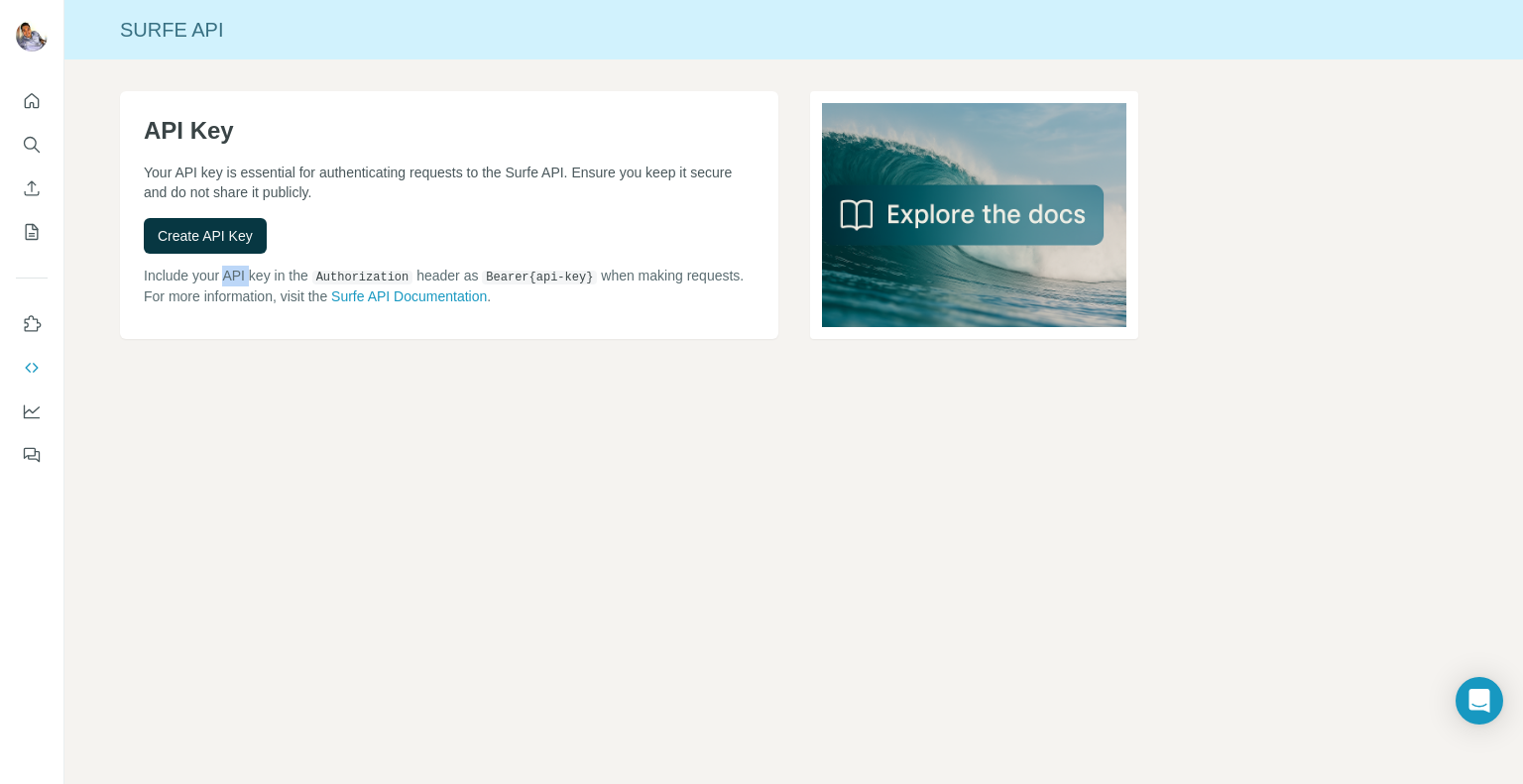 click on "Include your API key in the   Authorization   header as   Bearer  {api-key}   when making requests. For more information, visit the   Surfe API Documentation ." at bounding box center (449, 285) 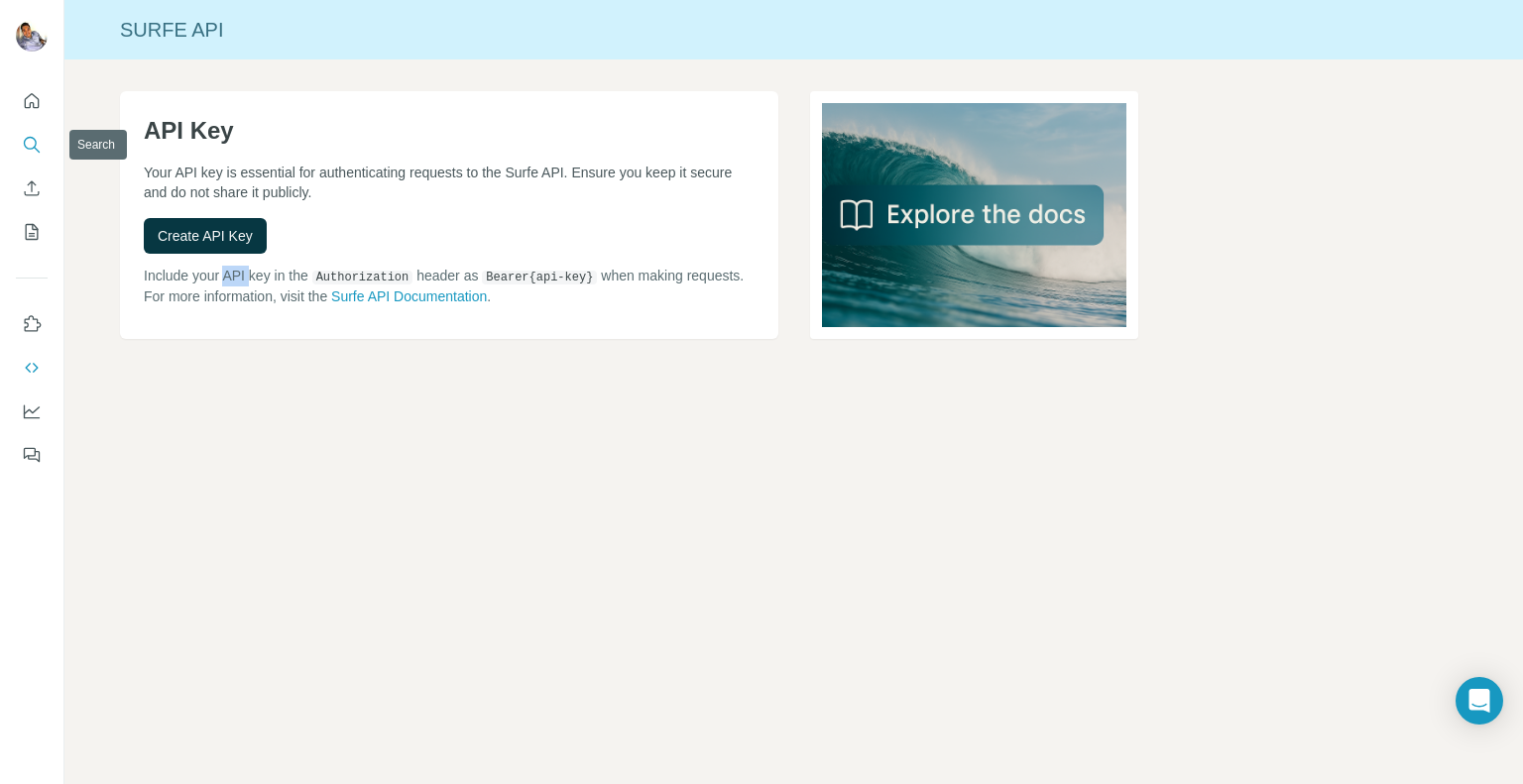 click 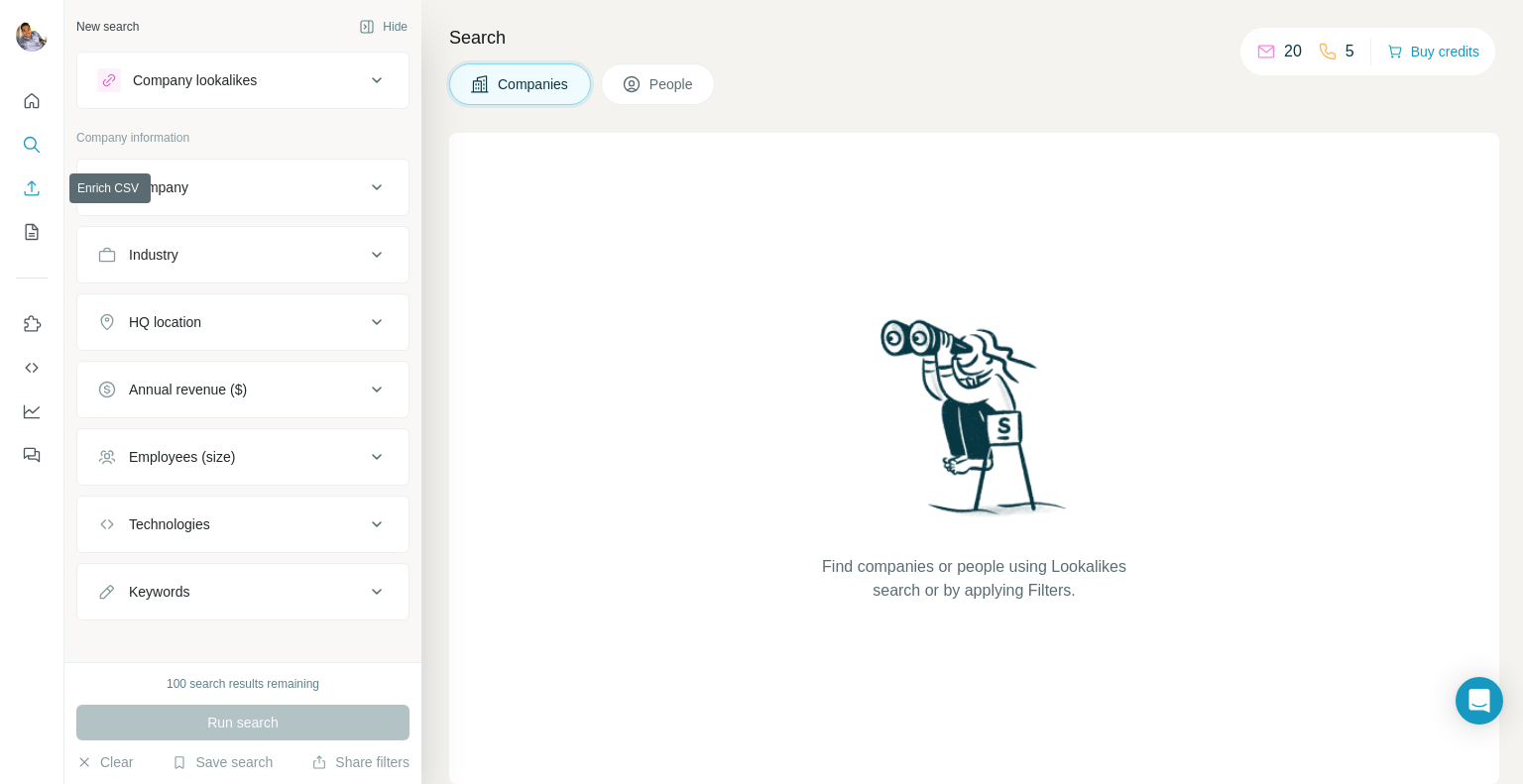 click 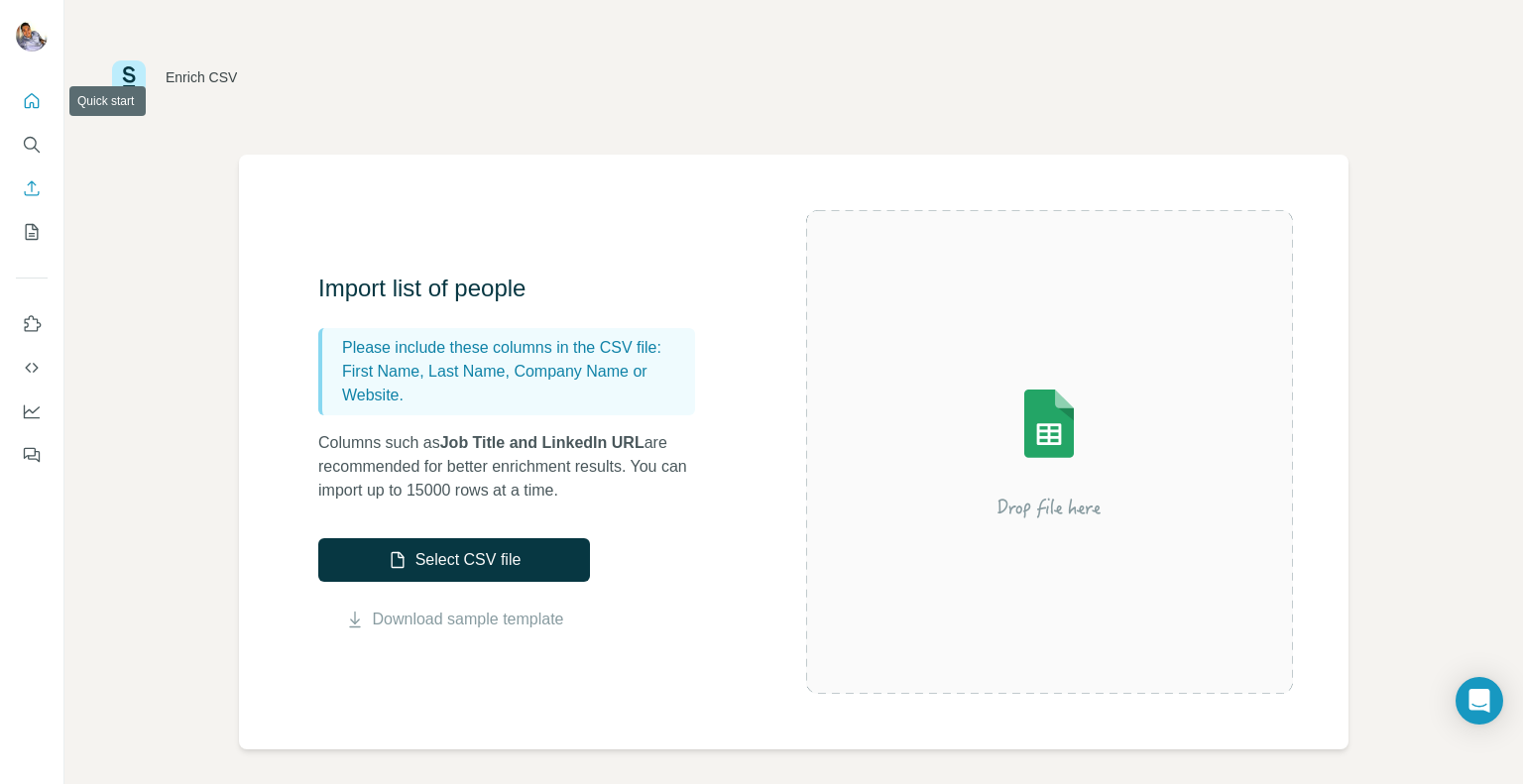 click 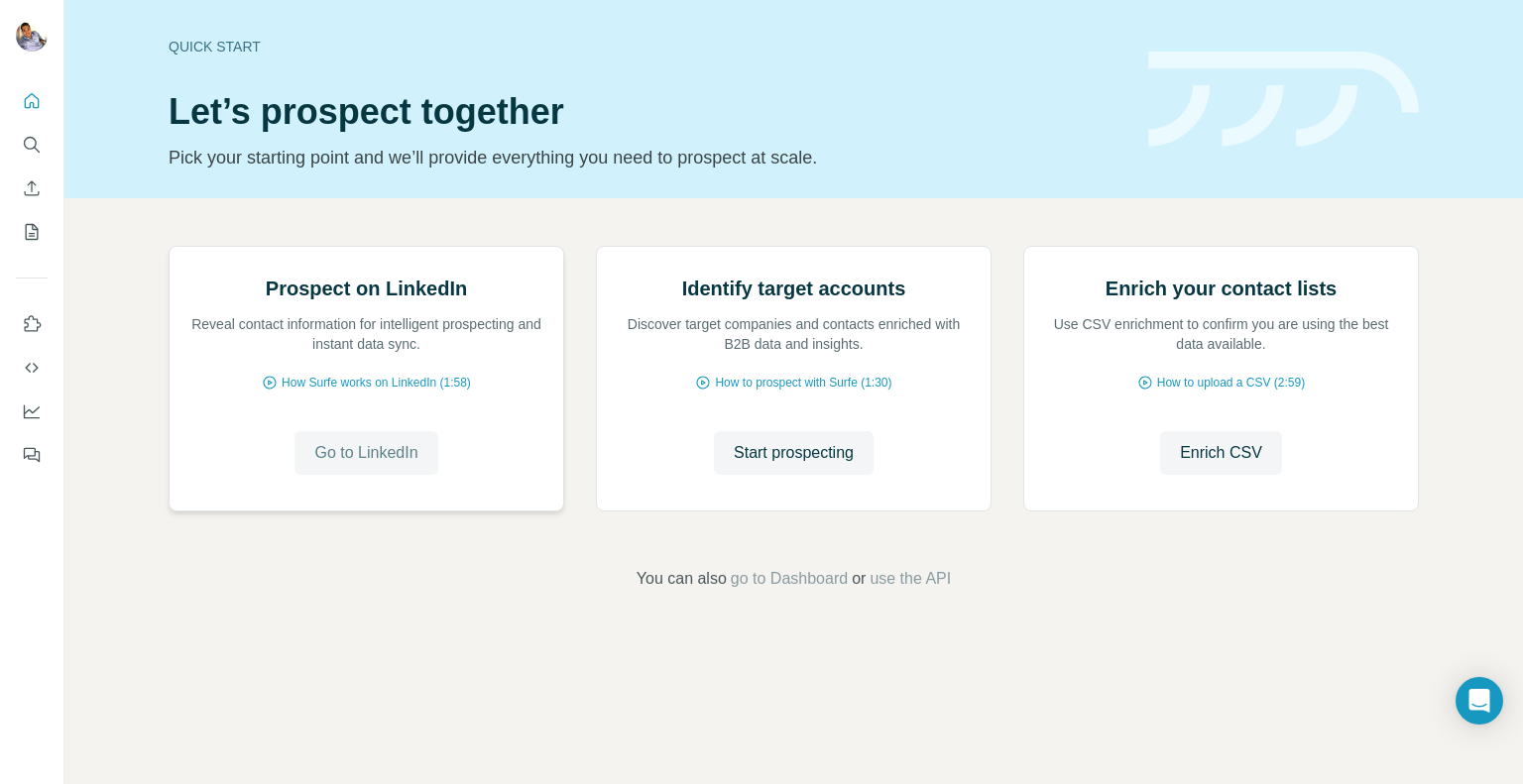 click on "Go to LinkedIn" at bounding box center (366, 453) 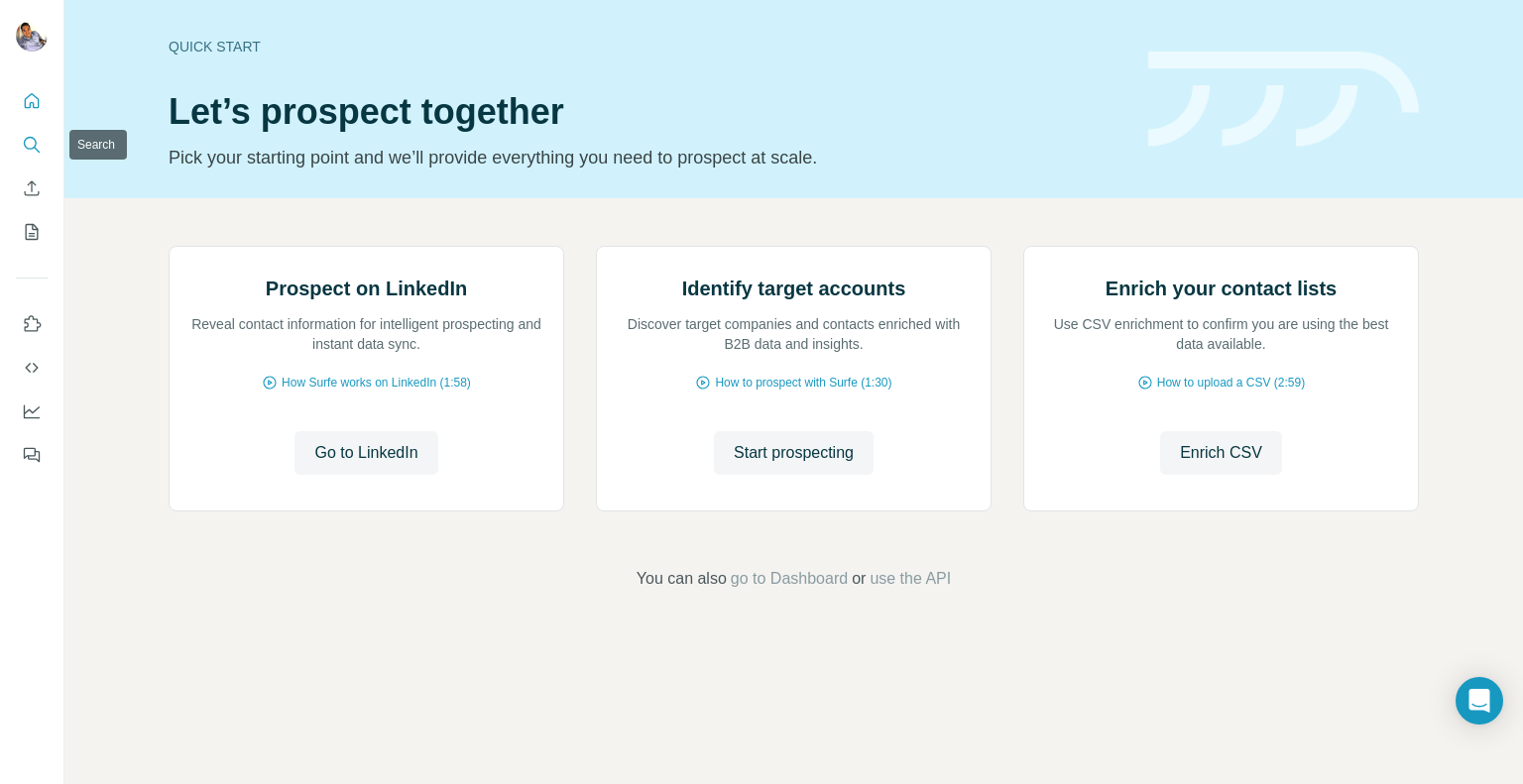 click 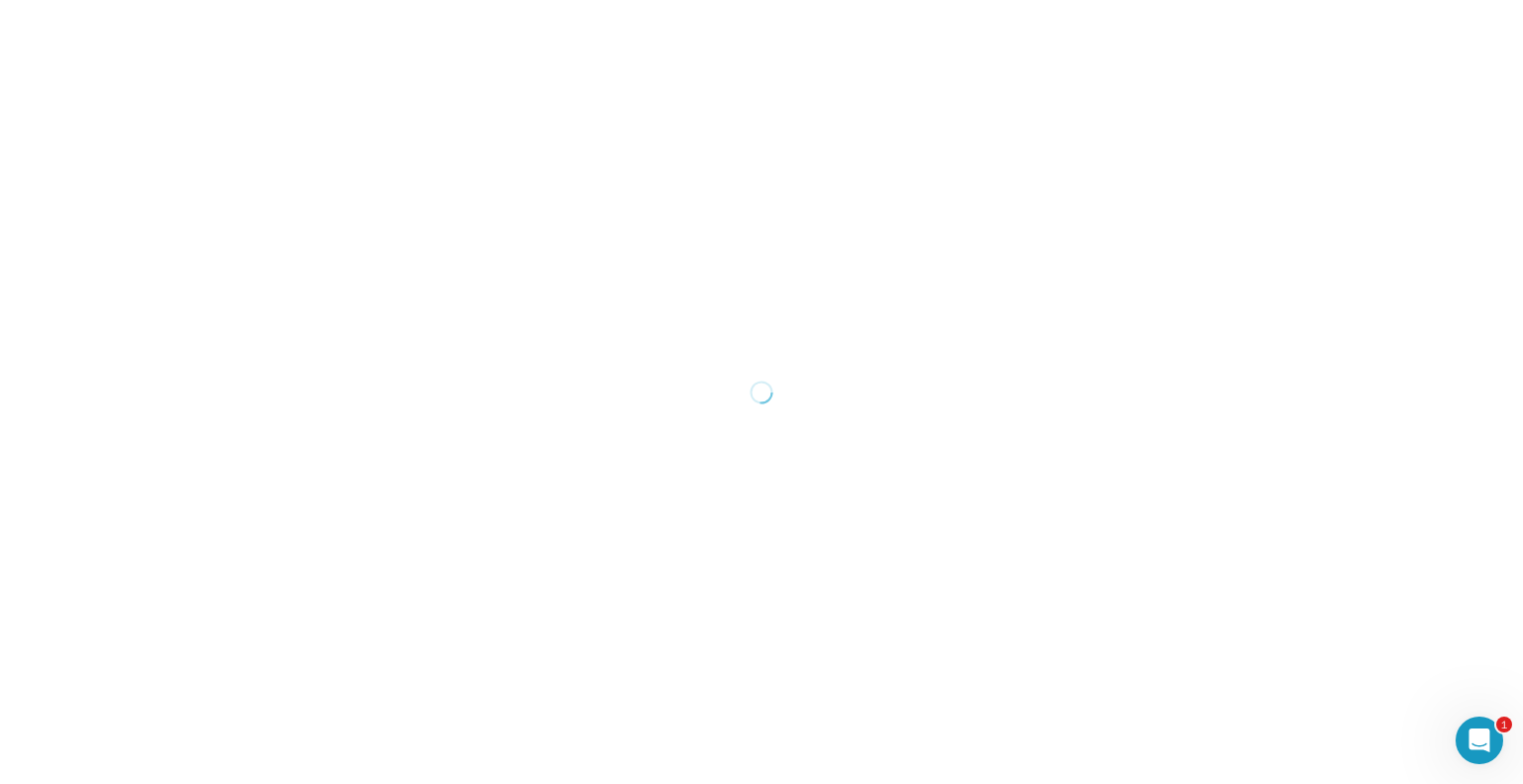 scroll, scrollTop: 0, scrollLeft: 0, axis: both 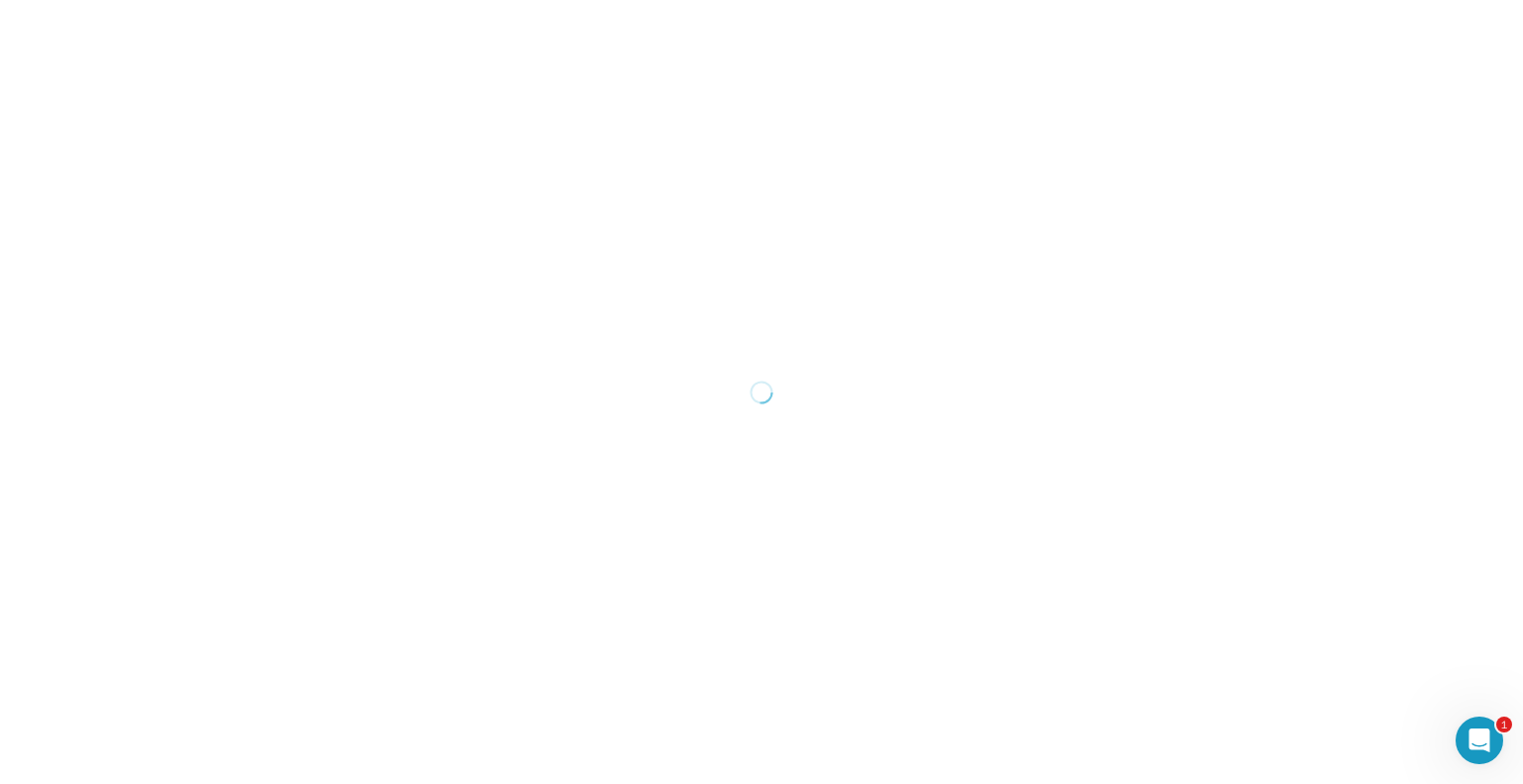 click 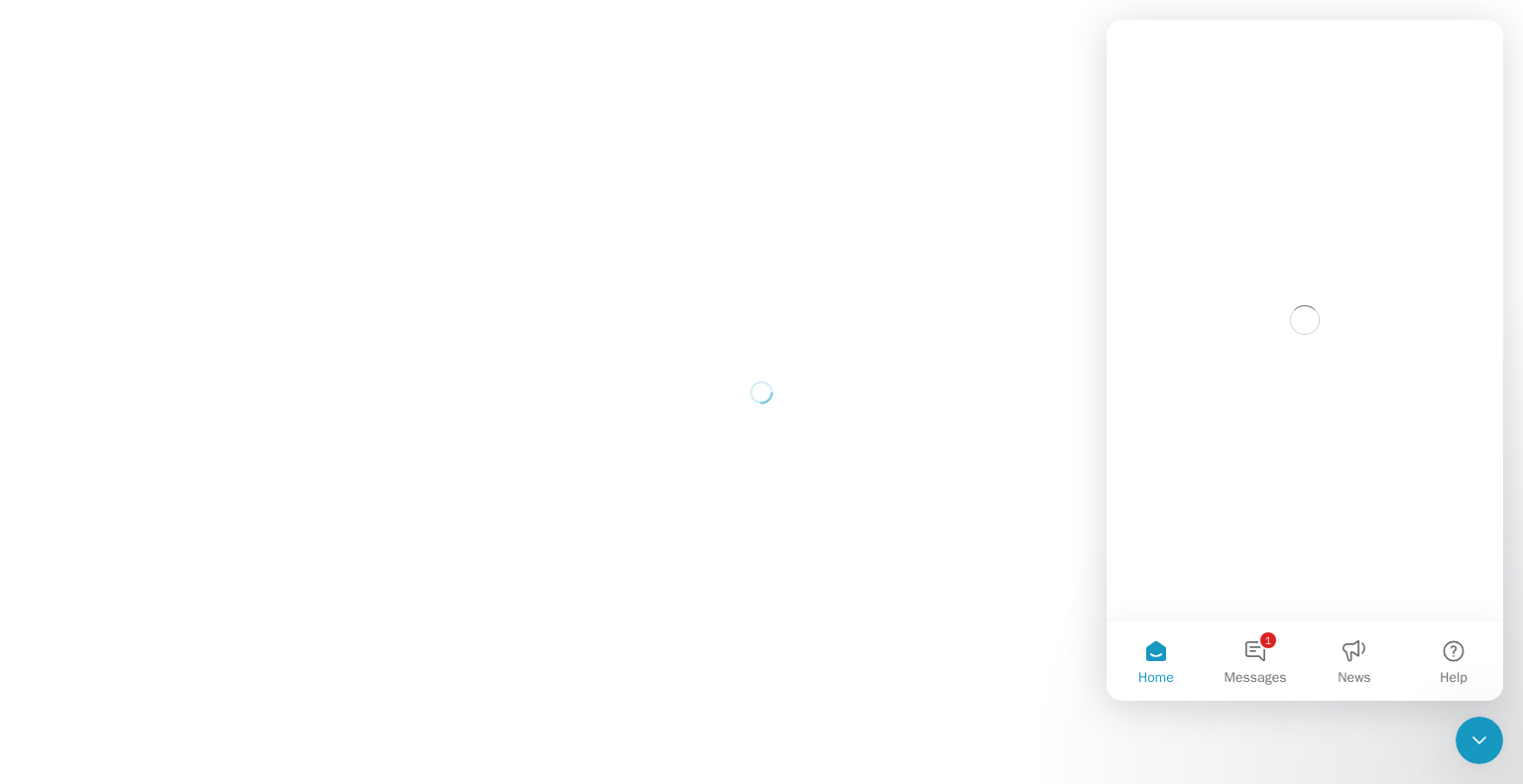 scroll, scrollTop: 0, scrollLeft: 0, axis: both 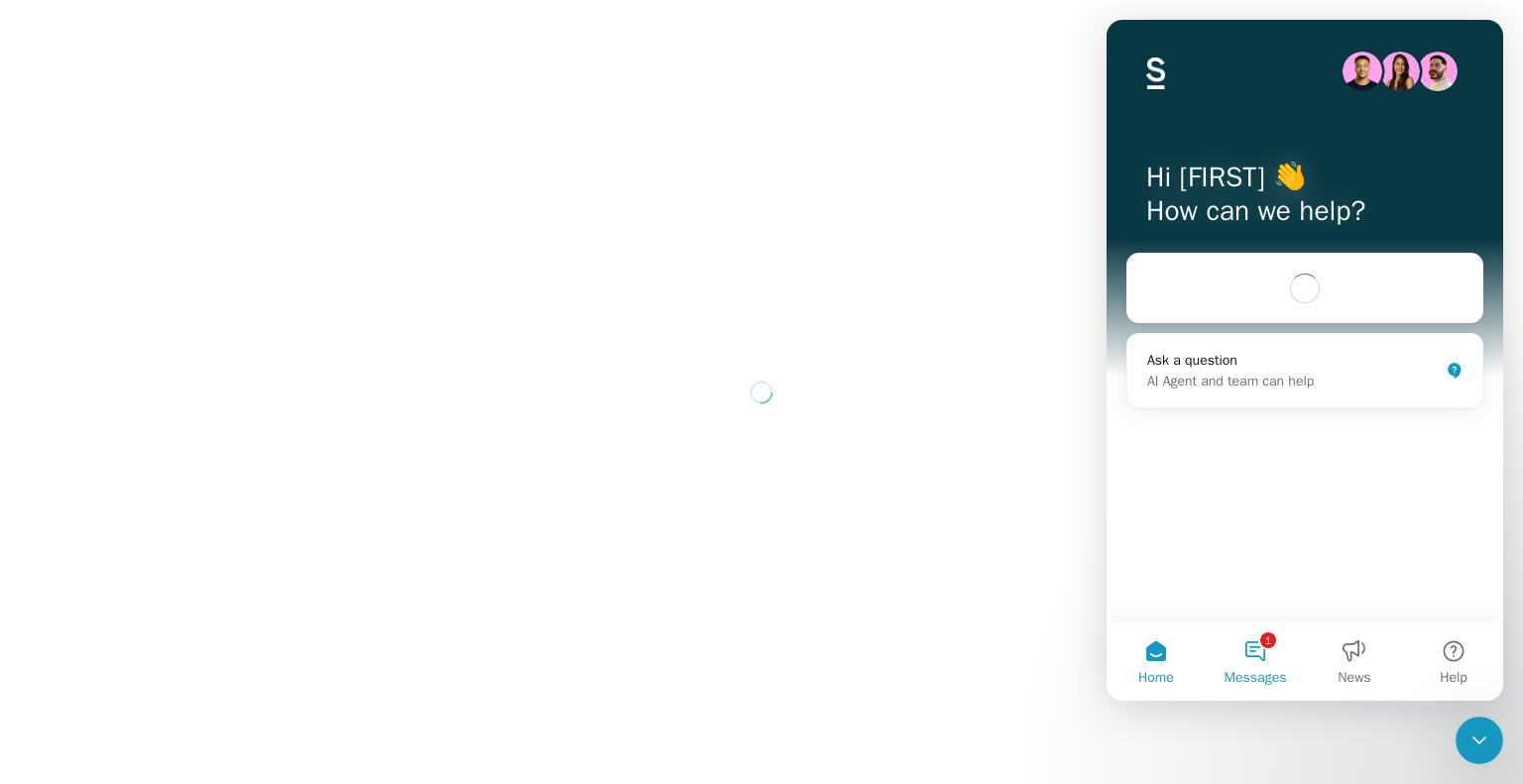 click on "1 Messages" at bounding box center [1255, 661] 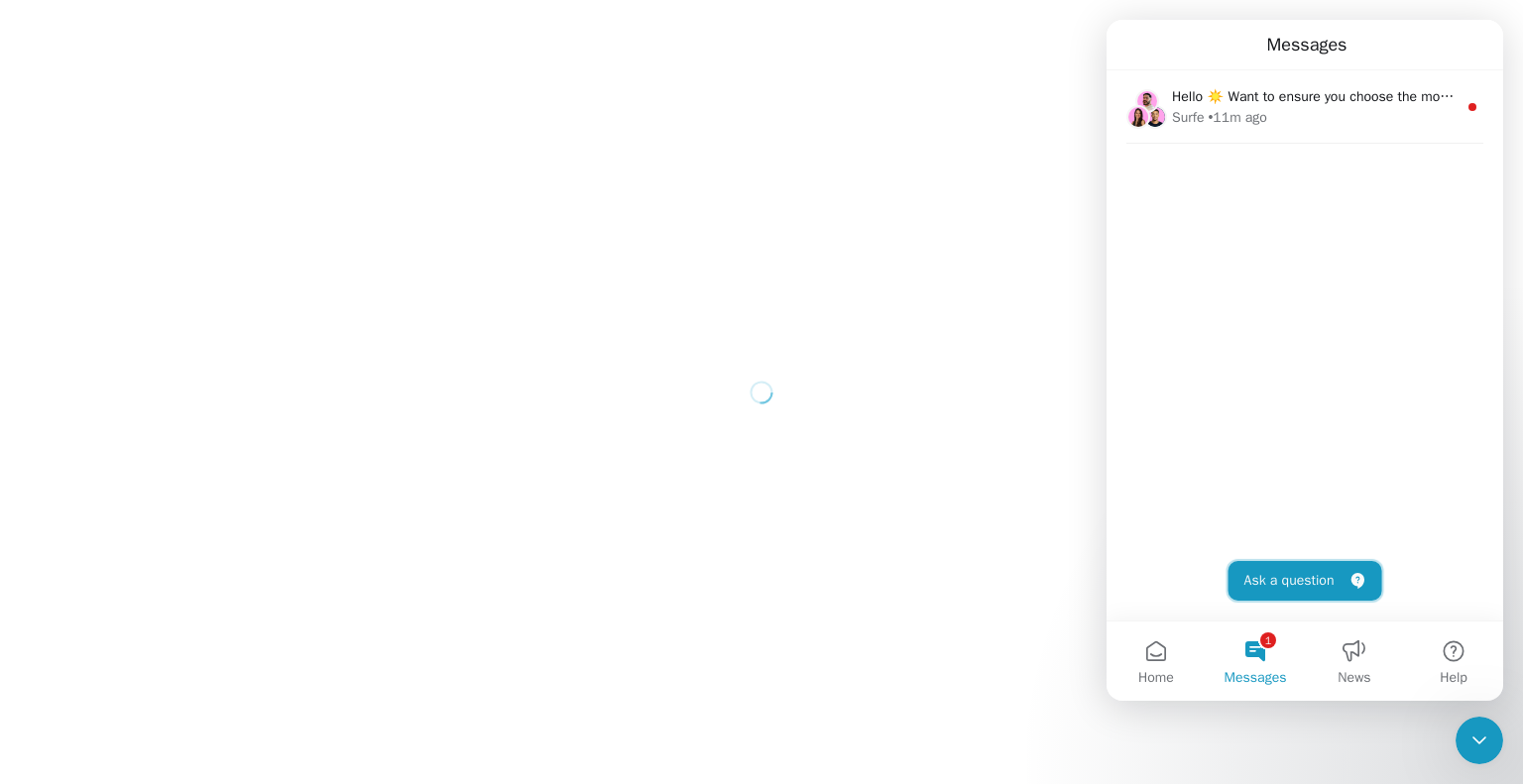 click on "Ask a question" at bounding box center [1305, 581] 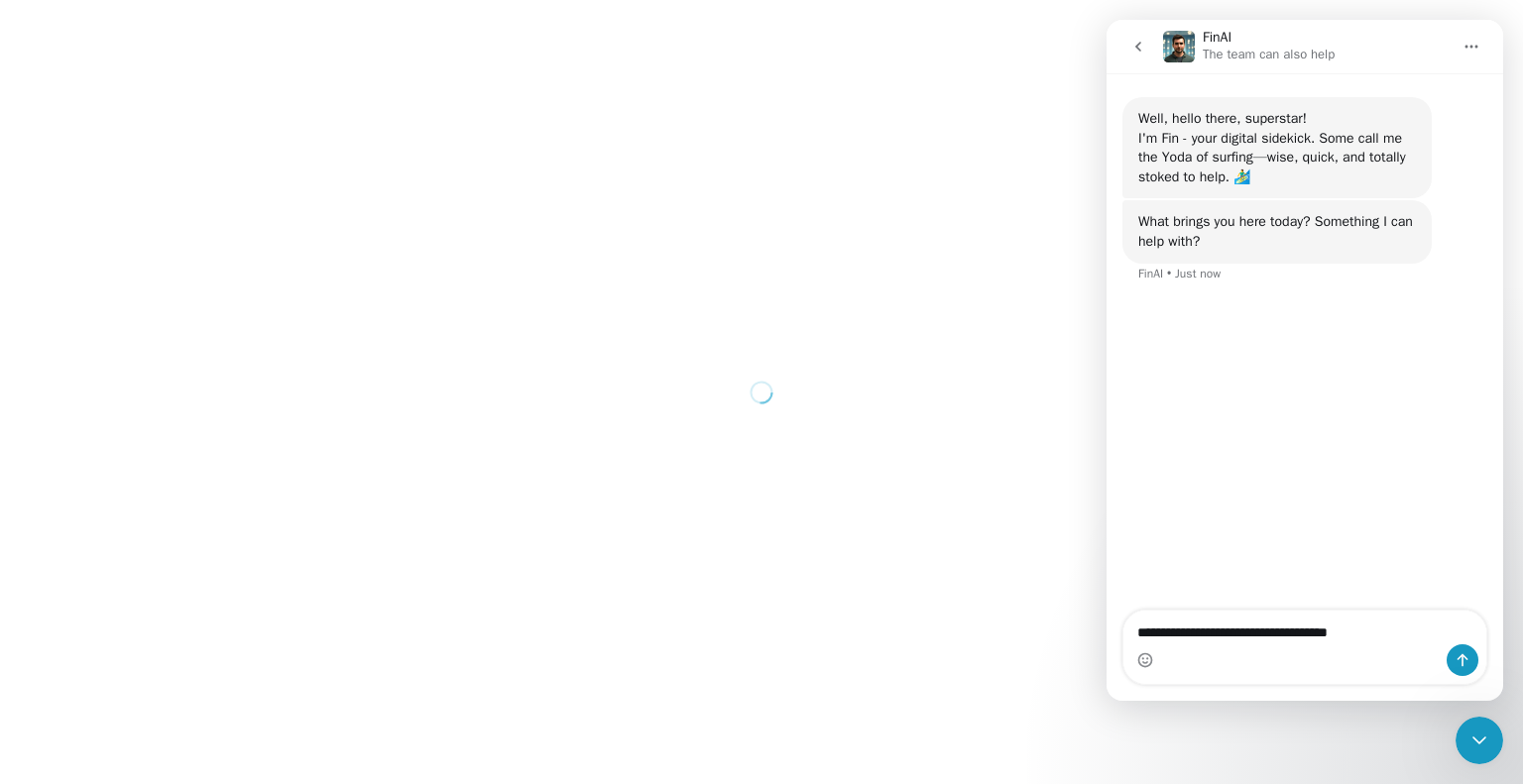 type on "**********" 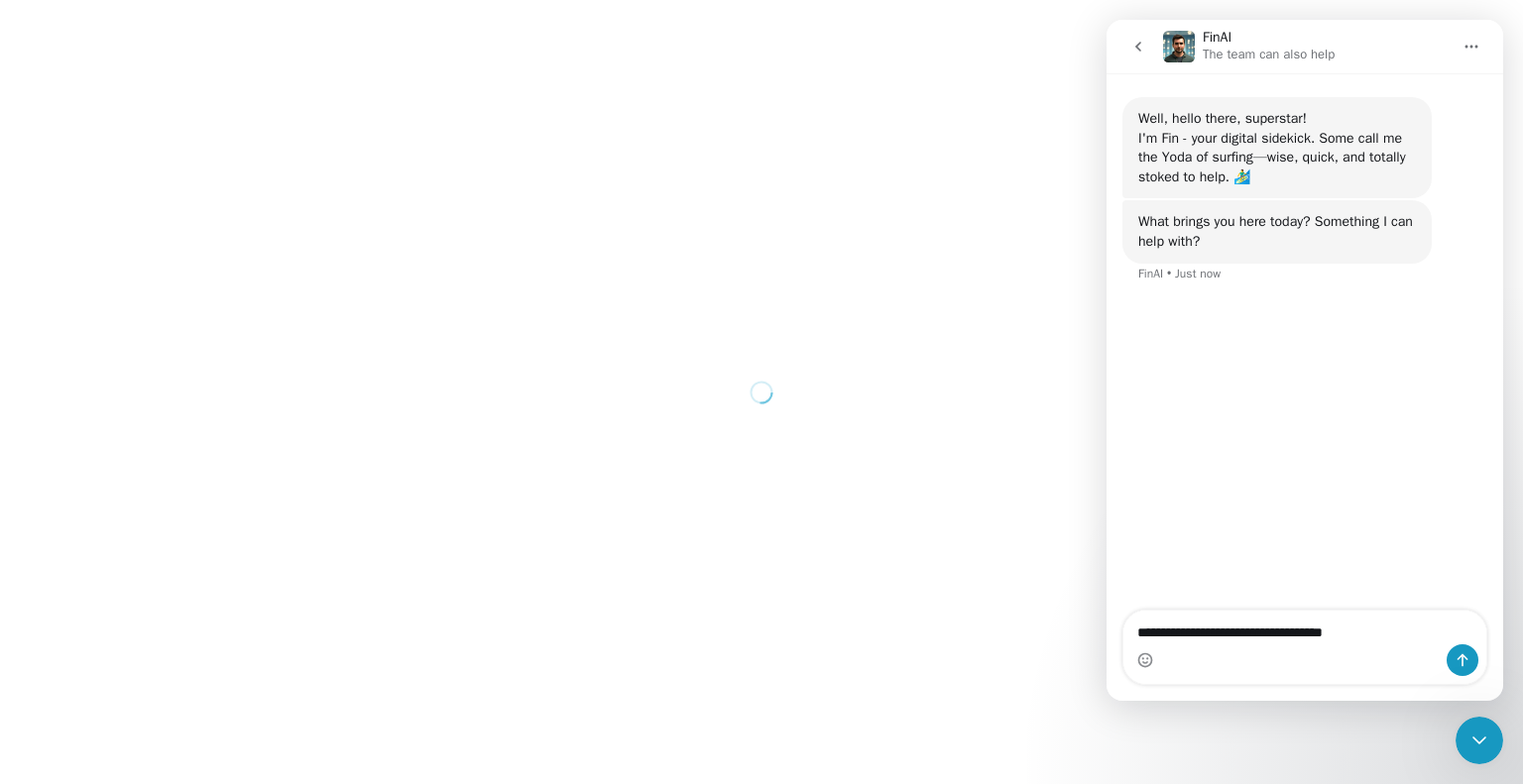 type 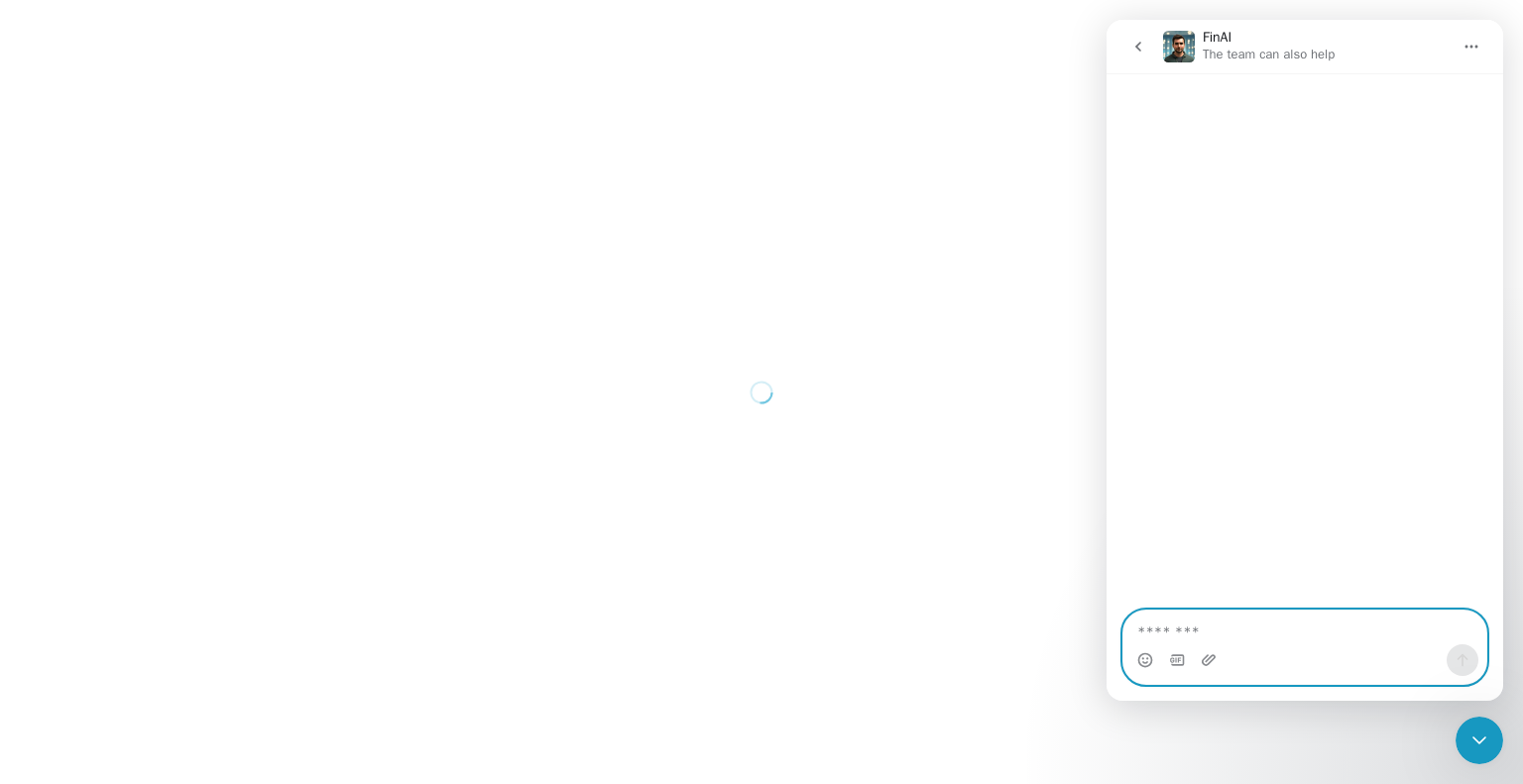 scroll, scrollTop: 3, scrollLeft: 0, axis: vertical 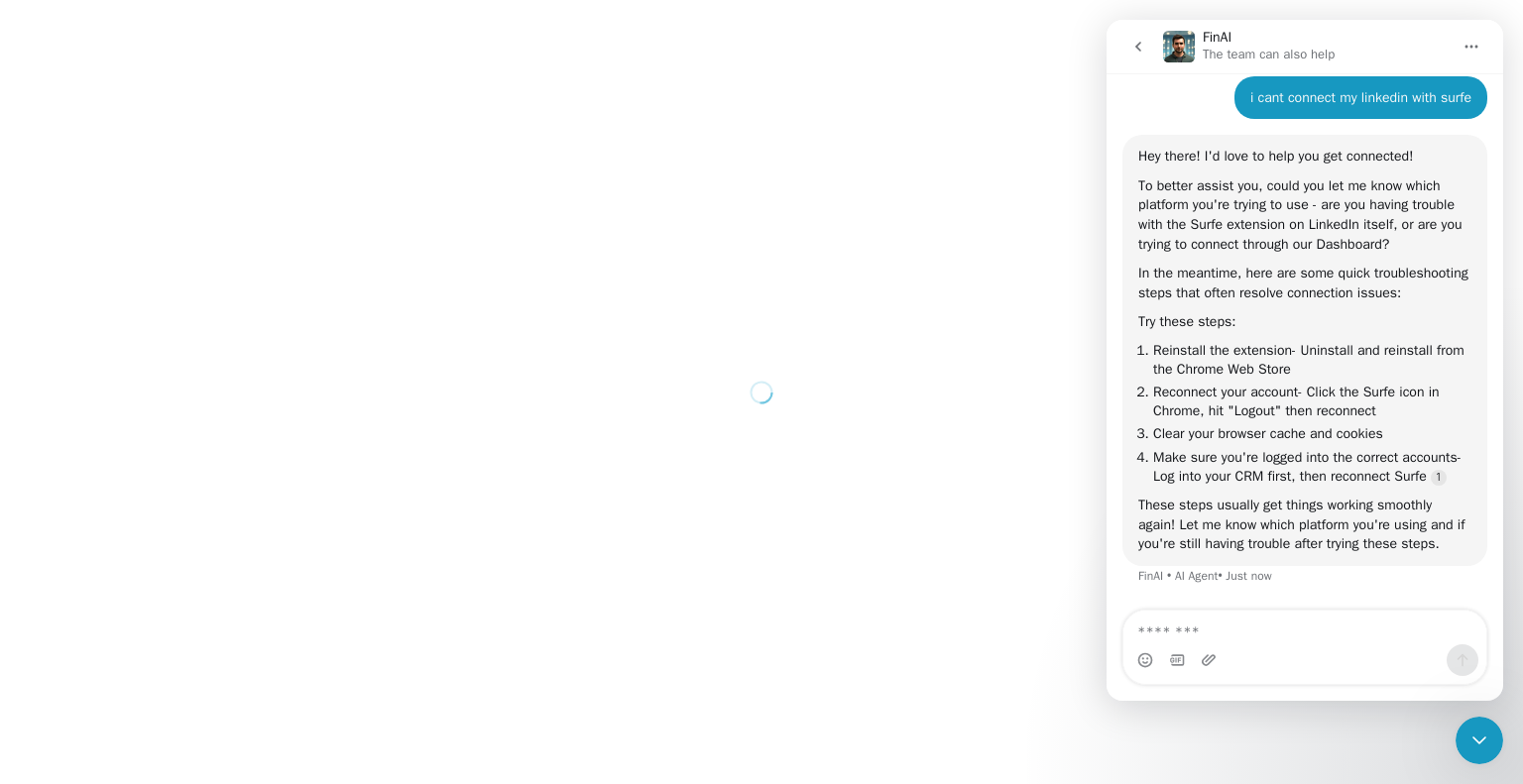 click on "Reinstall the extension  - Uninstall and reinstall from the Chrome Web Store" at bounding box center (1312, 360) 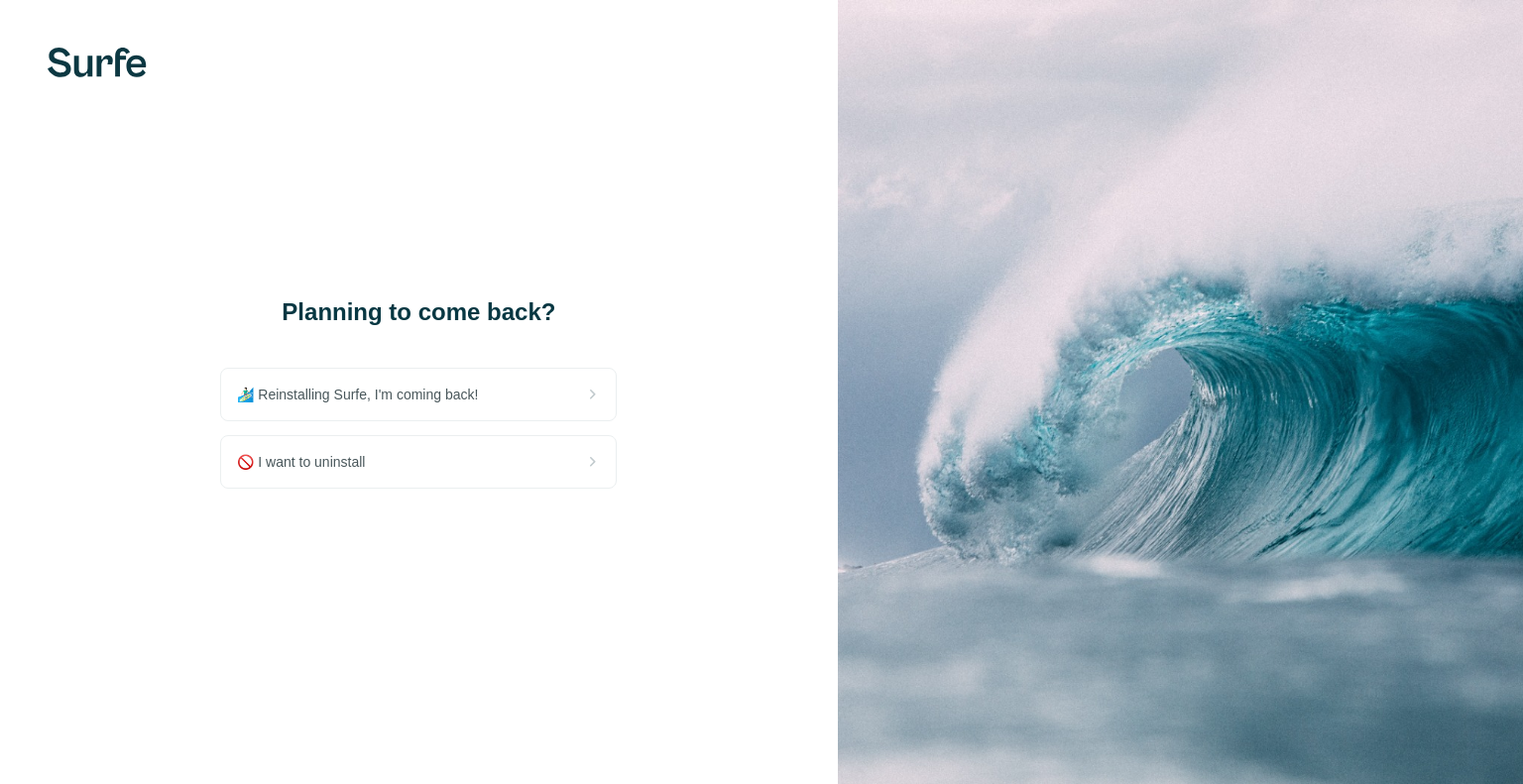 scroll, scrollTop: 0, scrollLeft: 0, axis: both 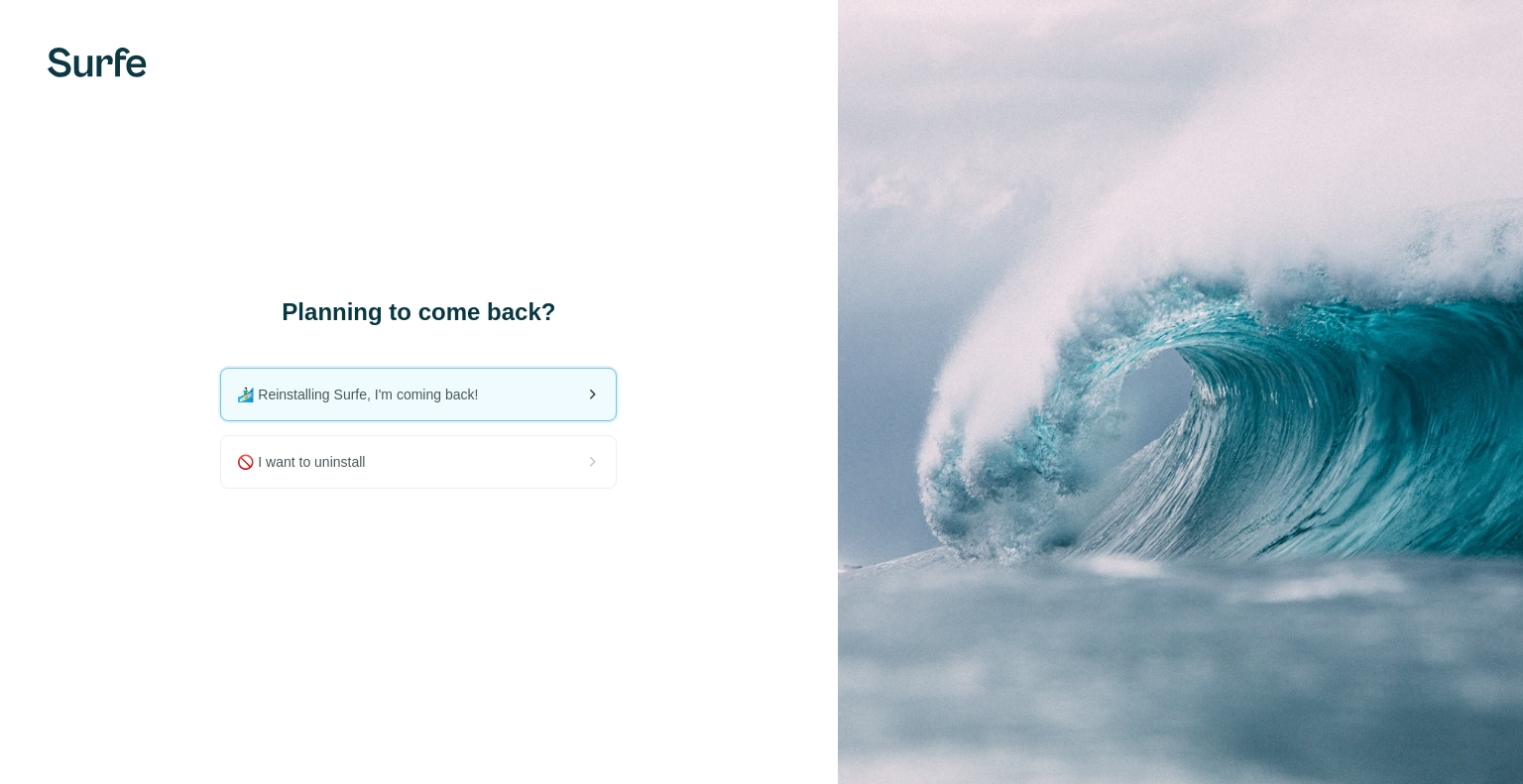 click on "🏄🏻‍♂️ Reinstalling Surfe, I'm coming back!" at bounding box center [365, 394] 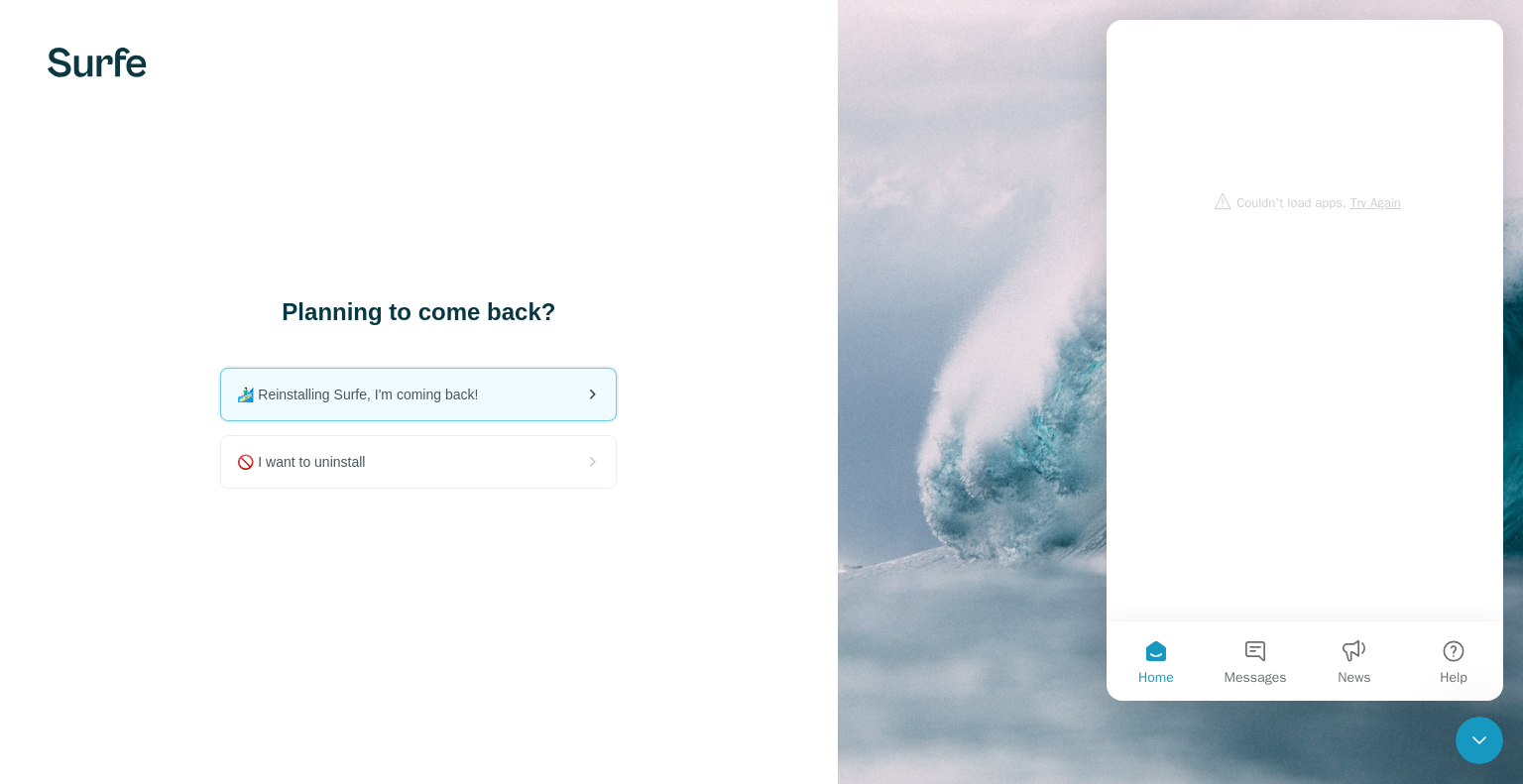scroll, scrollTop: 0, scrollLeft: 0, axis: both 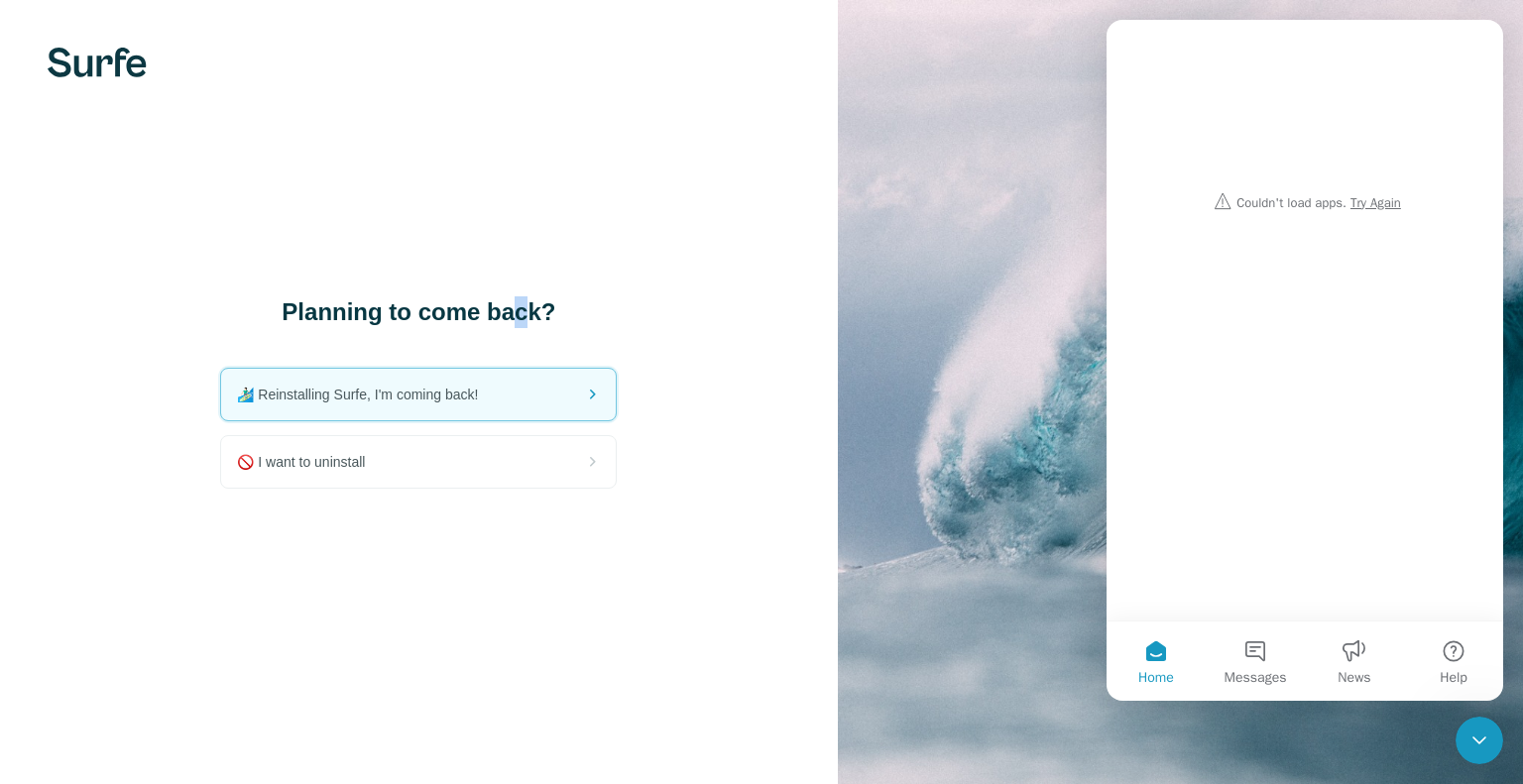 drag, startPoint x: 524, startPoint y: 248, endPoint x: 516, endPoint y: 258, distance: 12.806248 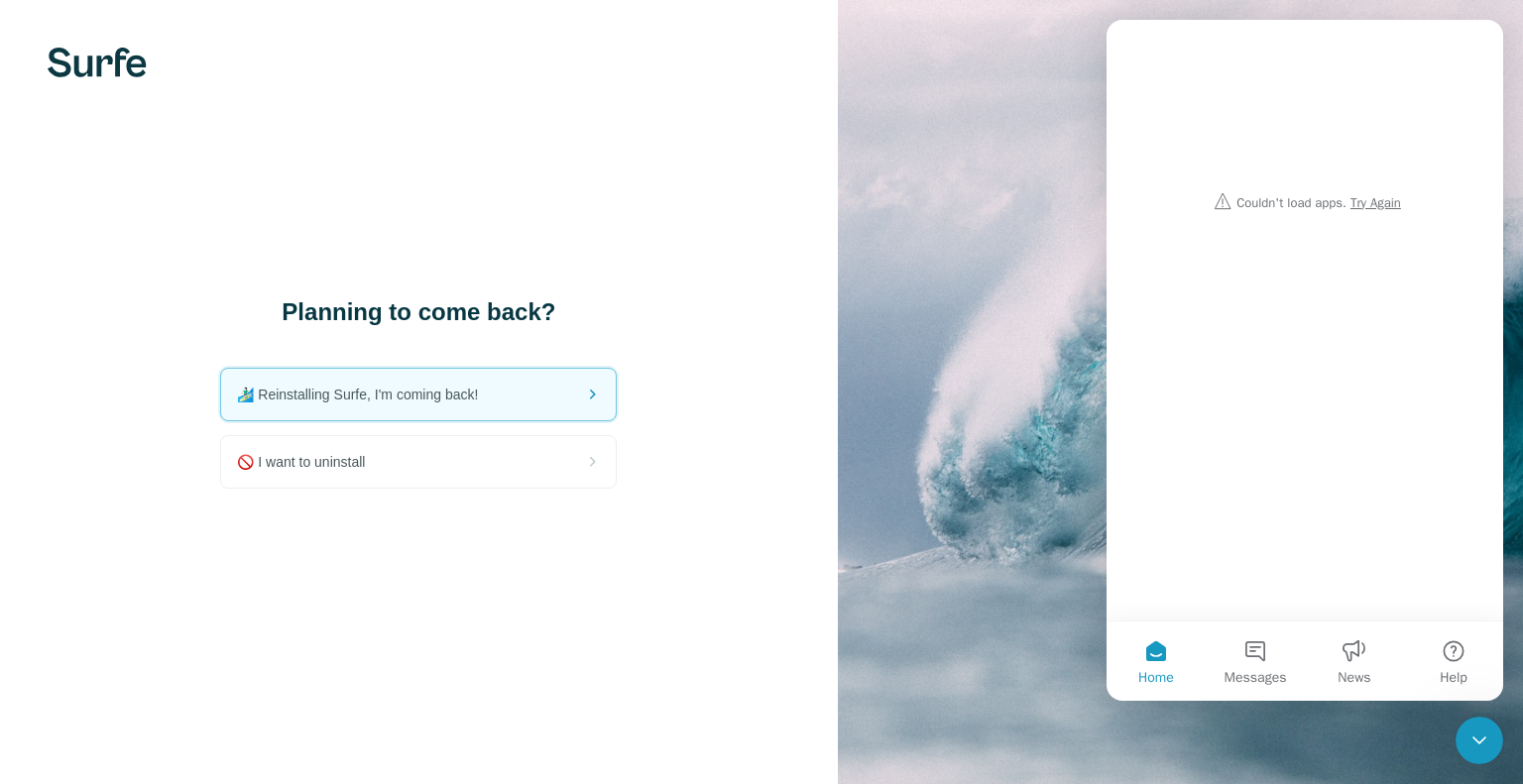 click on "Planning to come back?" at bounding box center [418, 312] 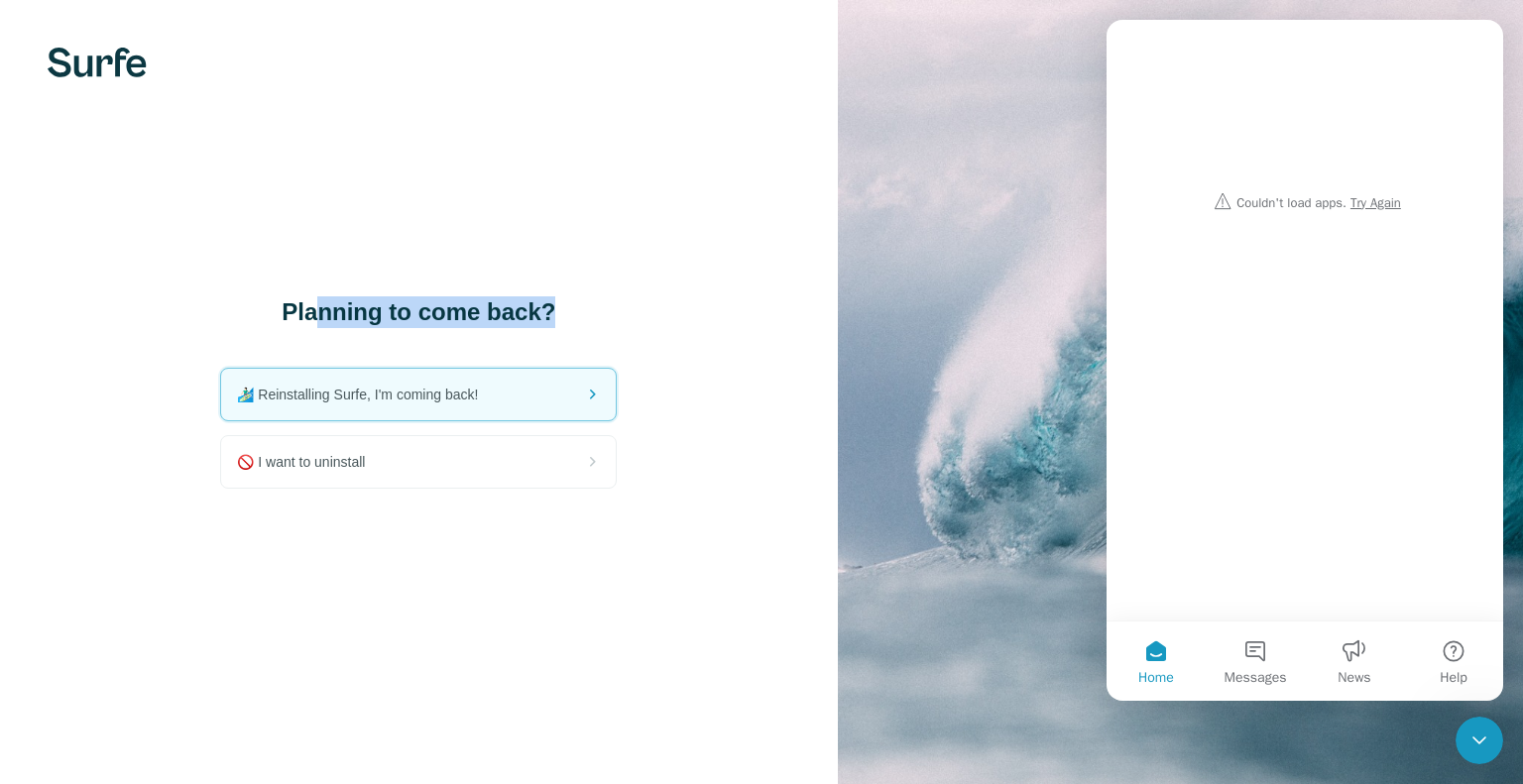 drag, startPoint x: 316, startPoint y: 314, endPoint x: 646, endPoint y: 315, distance: 330.0015 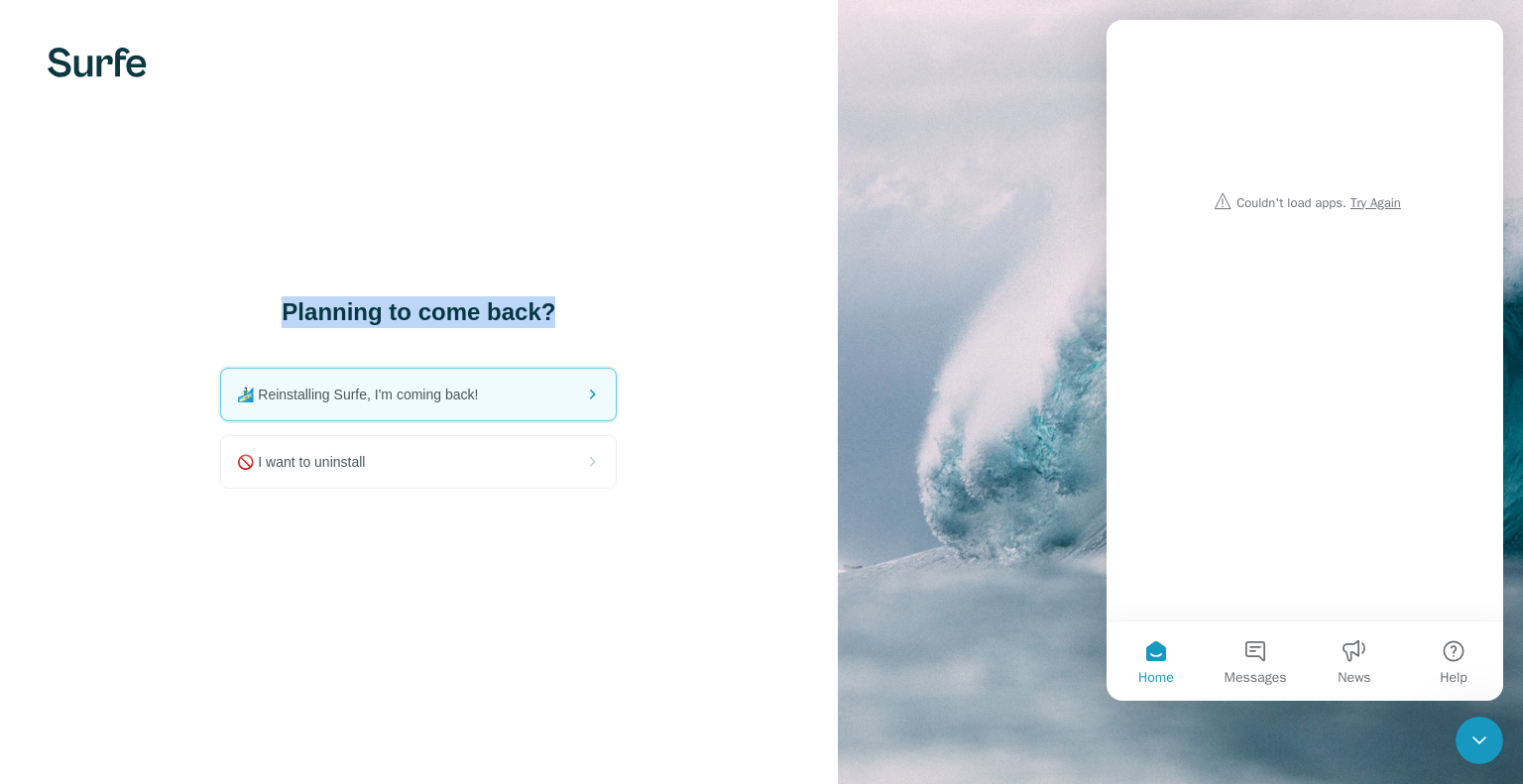 drag, startPoint x: 630, startPoint y: 315, endPoint x: 234, endPoint y: 320, distance: 396.03156 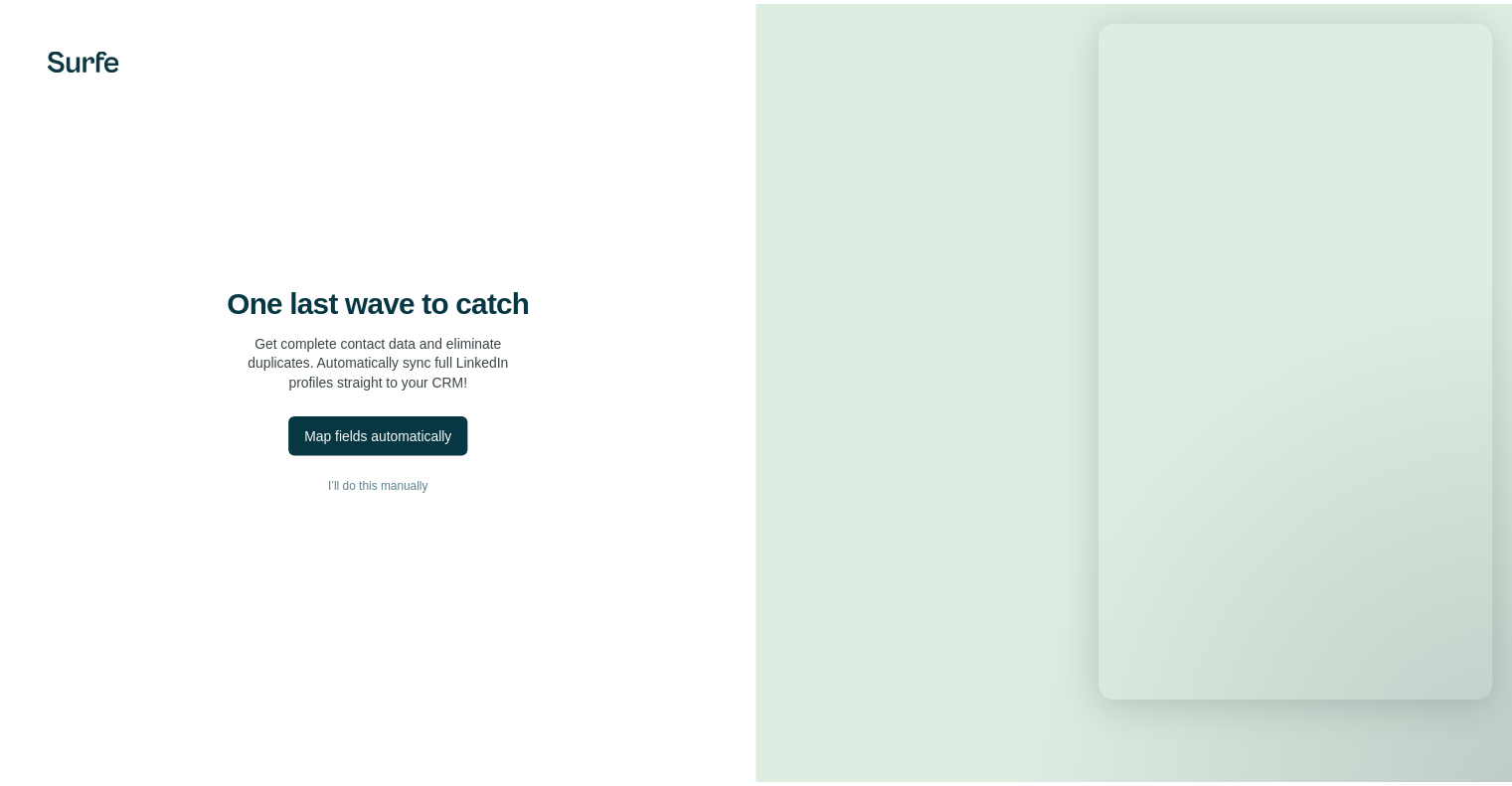 scroll, scrollTop: 0, scrollLeft: 0, axis: both 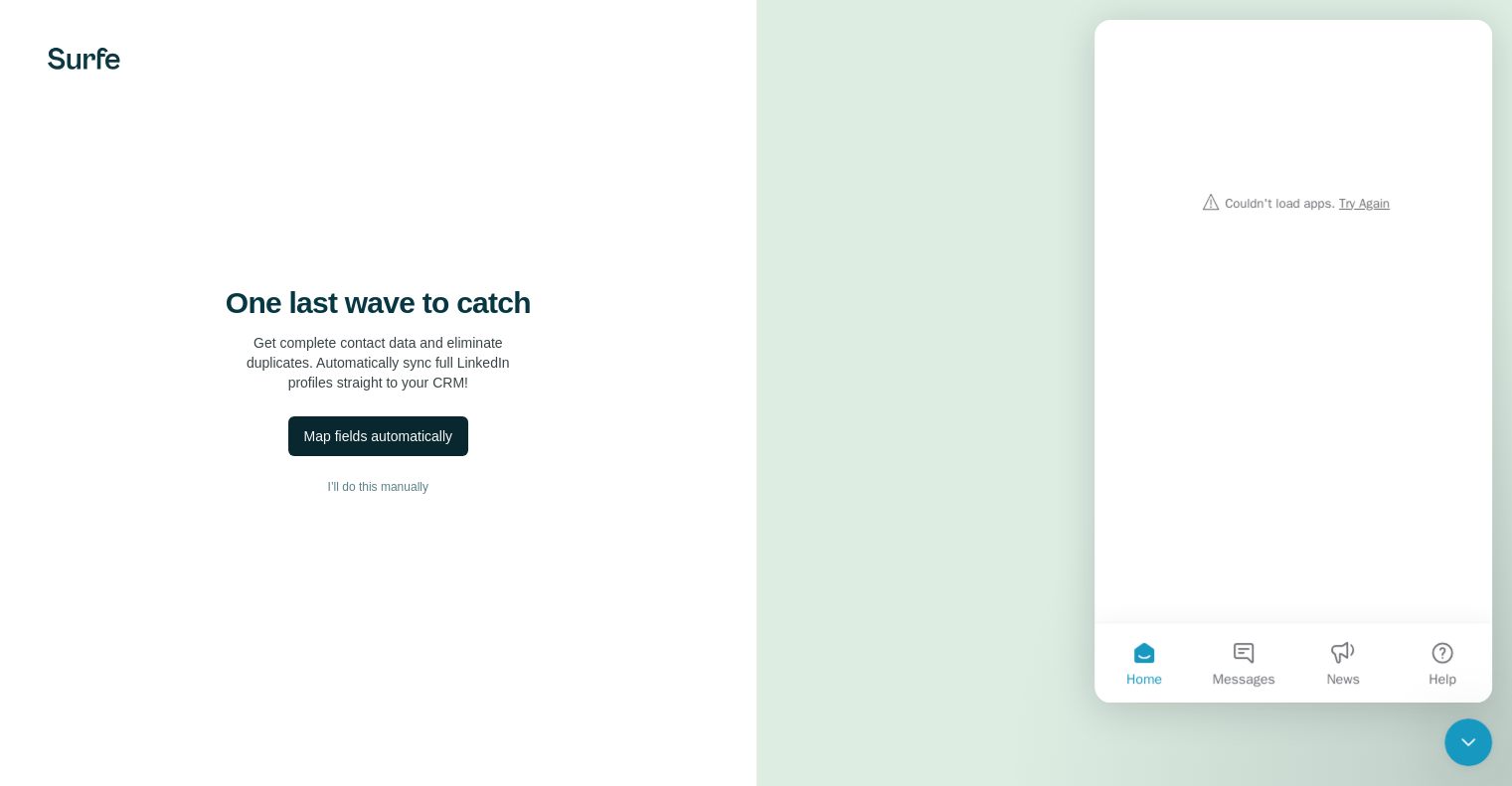 click on "Map fields automatically" at bounding box center [378, 436] 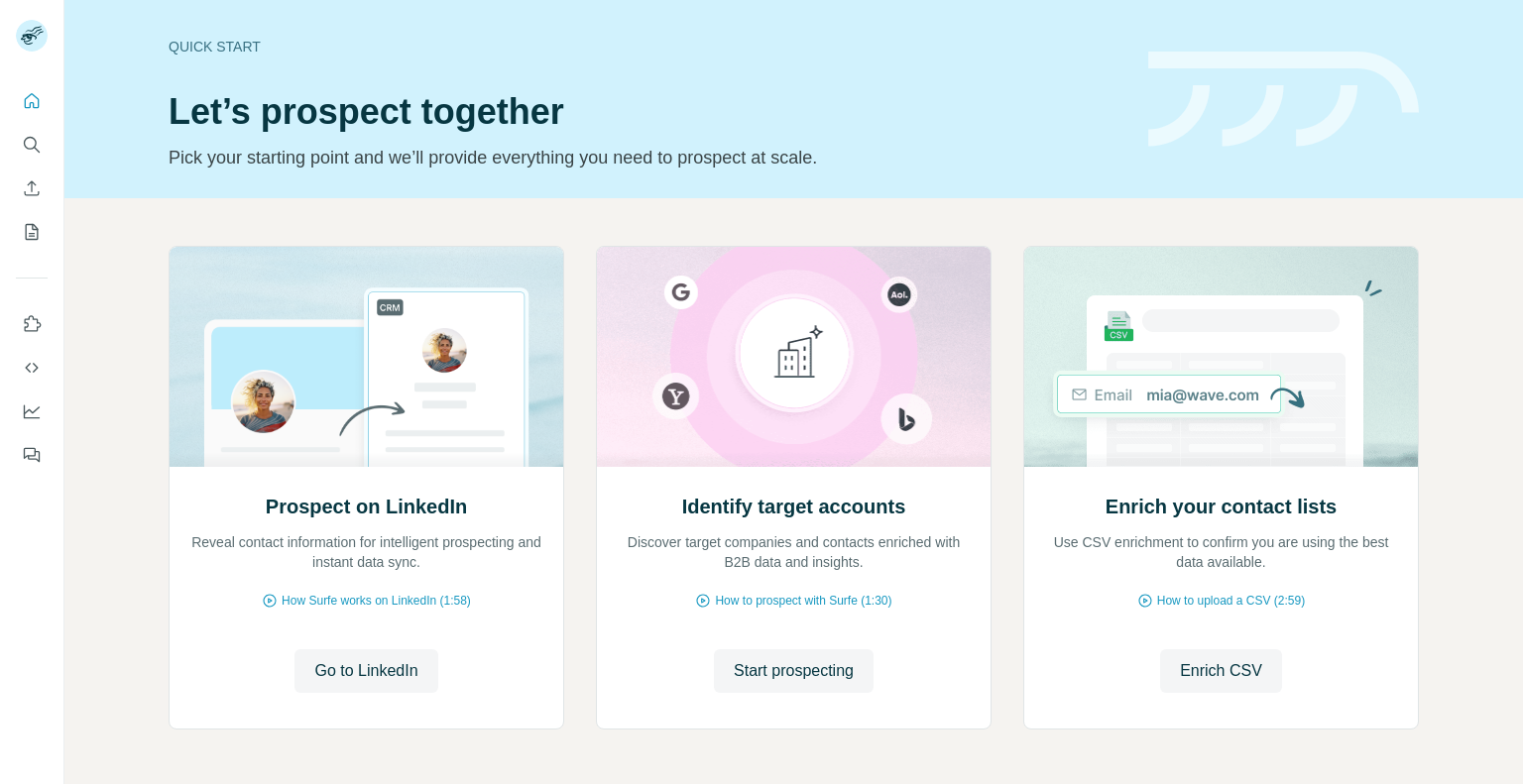 scroll, scrollTop: 0, scrollLeft: 0, axis: both 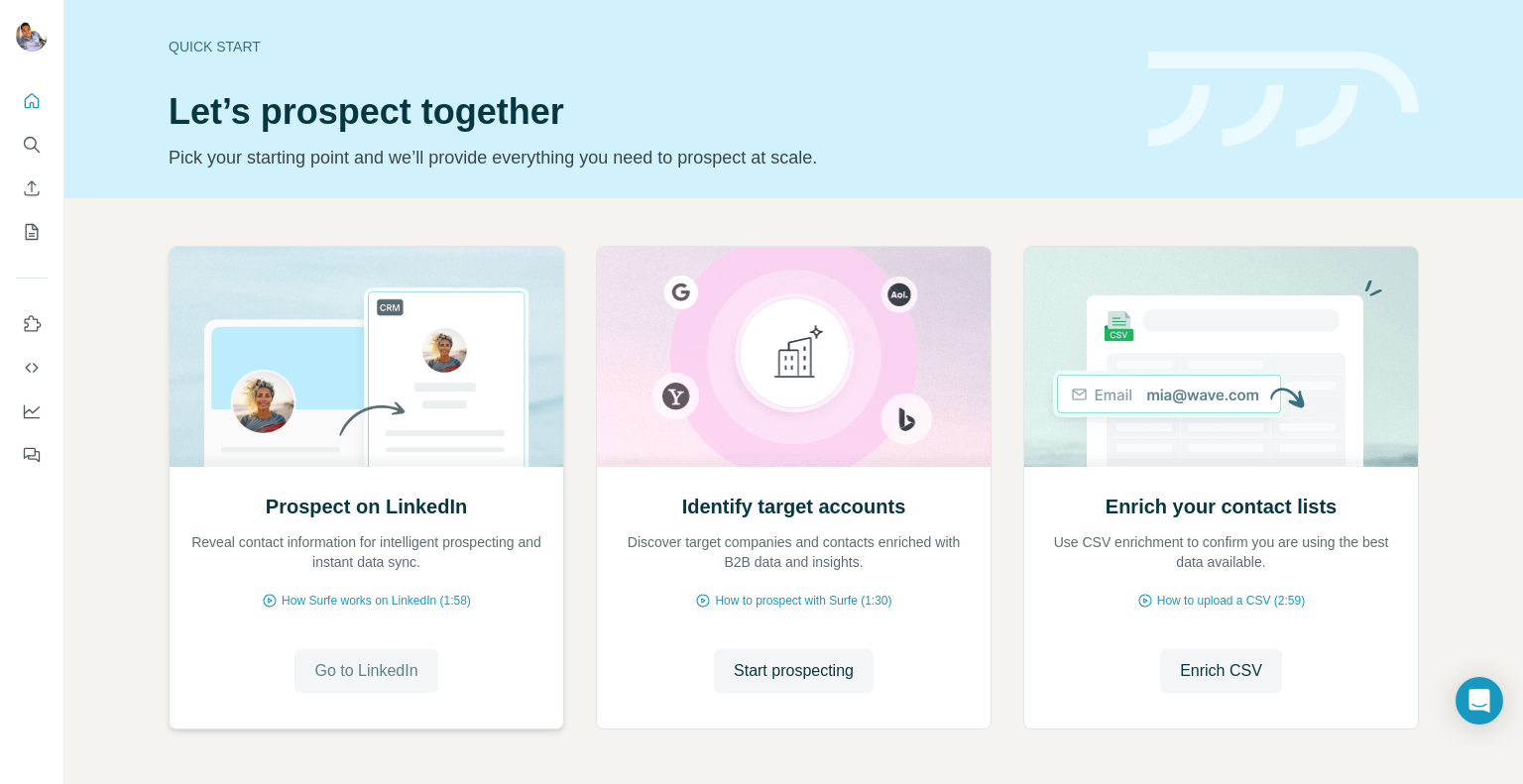 click on "Go to LinkedIn" at bounding box center [366, 671] 